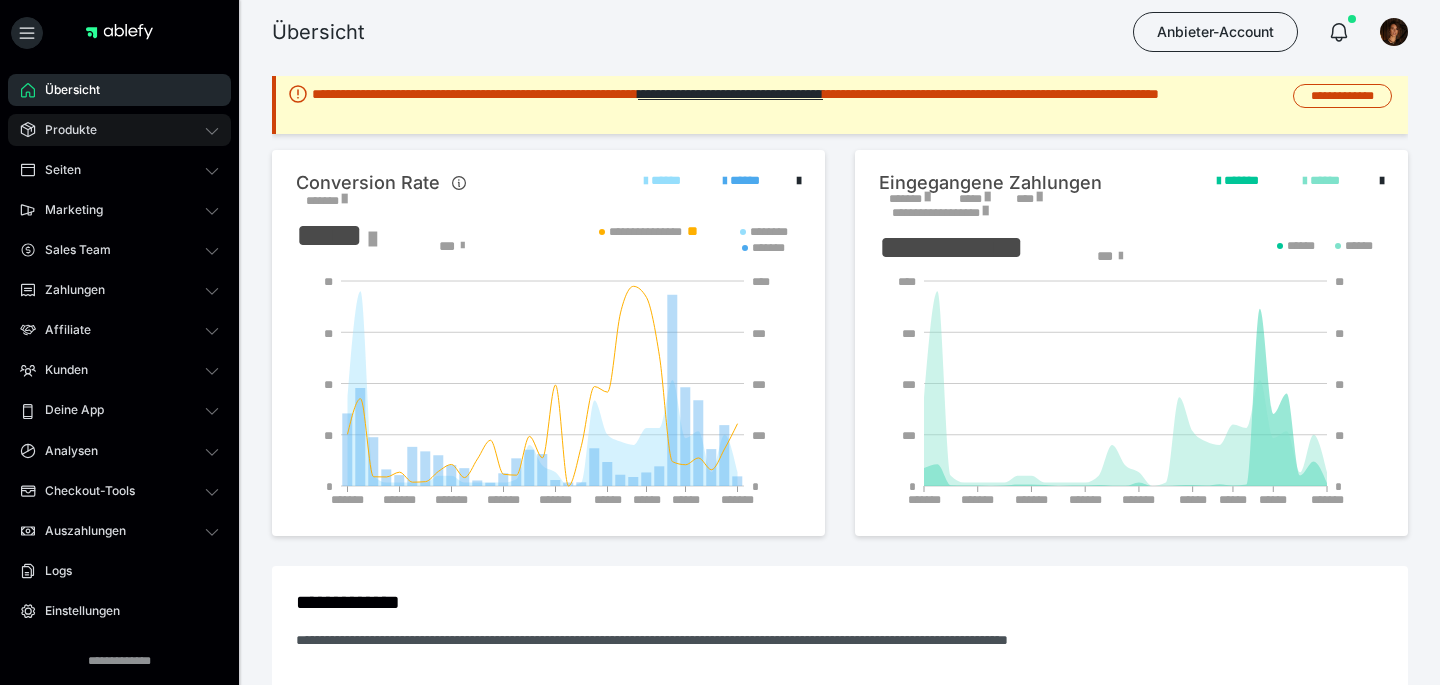 scroll, scrollTop: 0, scrollLeft: 0, axis: both 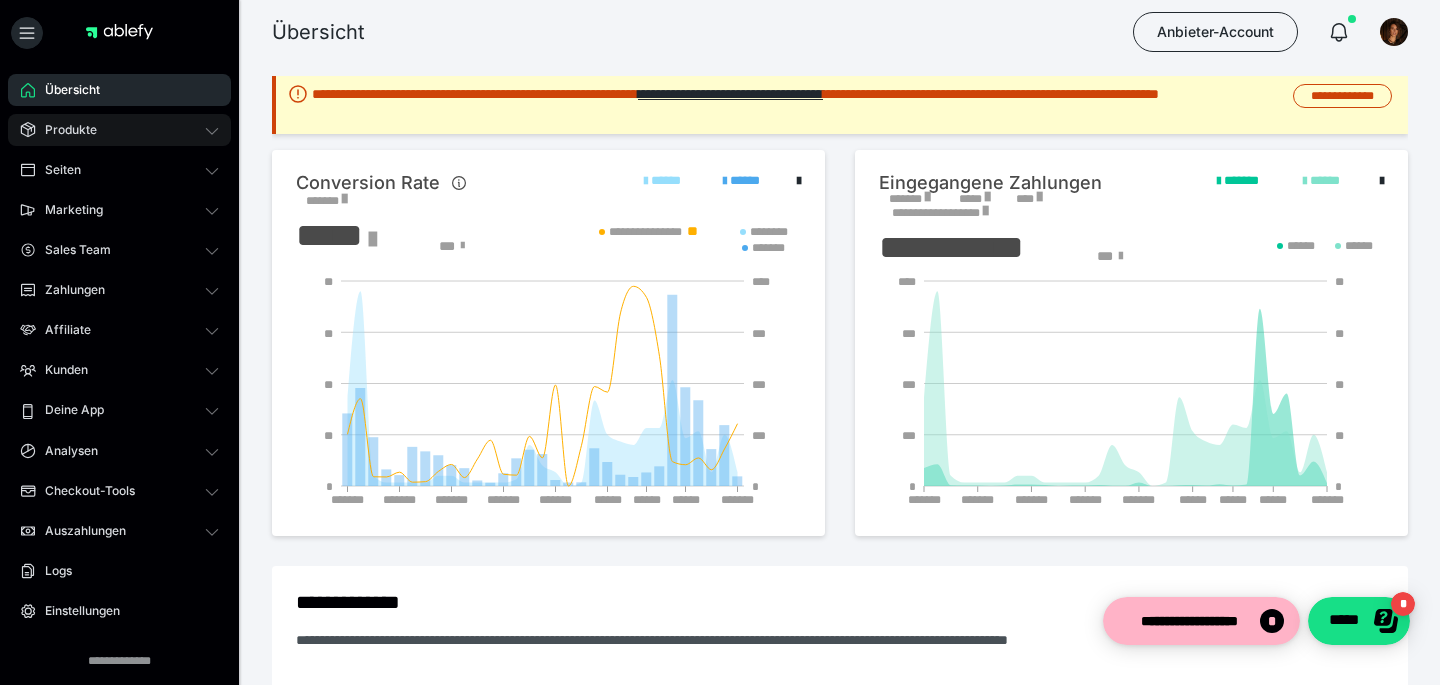 click on "Produkte" at bounding box center [119, 130] 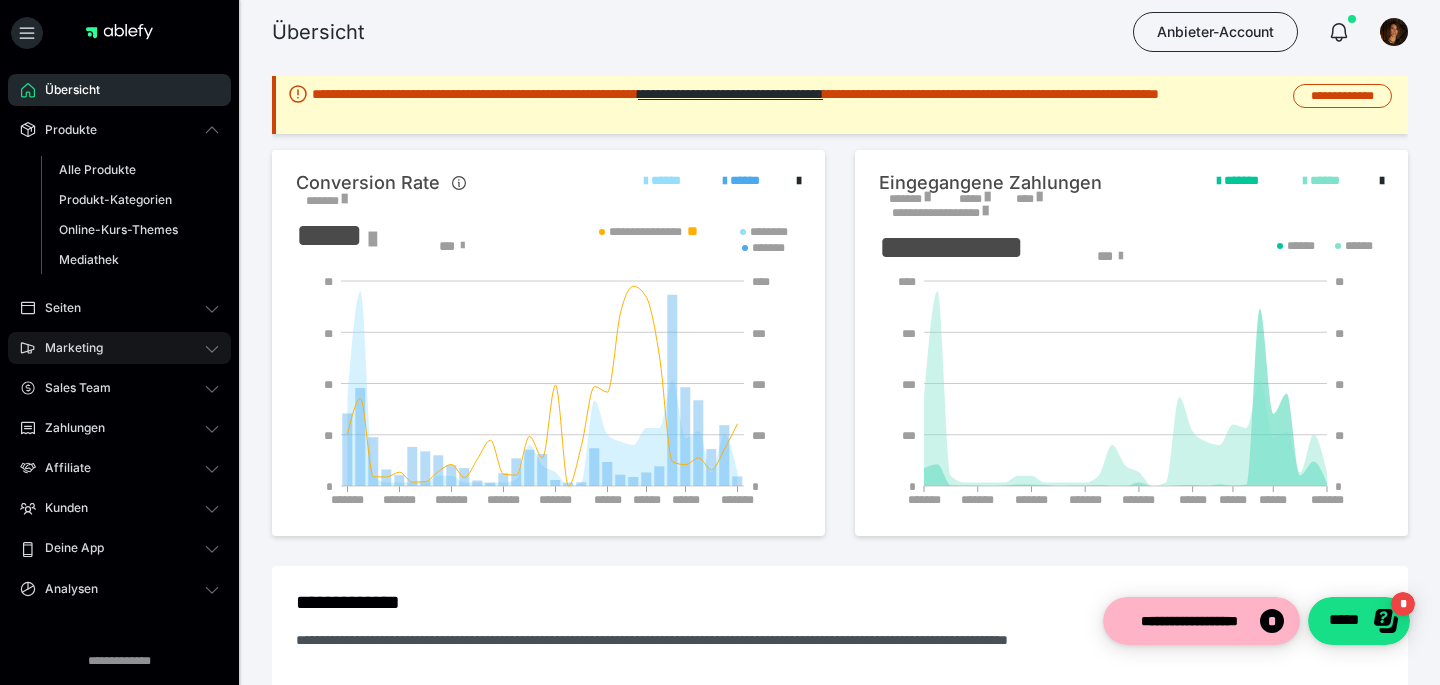 click on "Marketing" at bounding box center [67, 348] 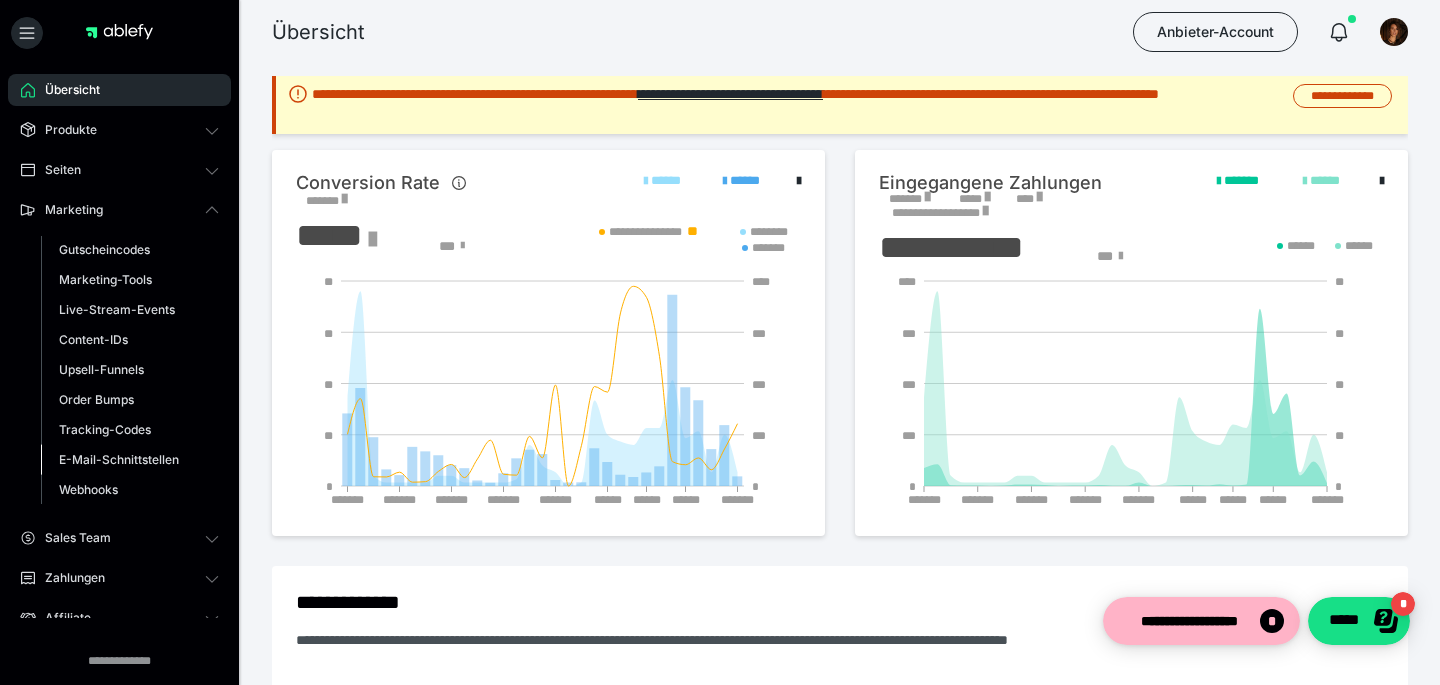click on "E-Mail-Schnittstellen" at bounding box center [119, 459] 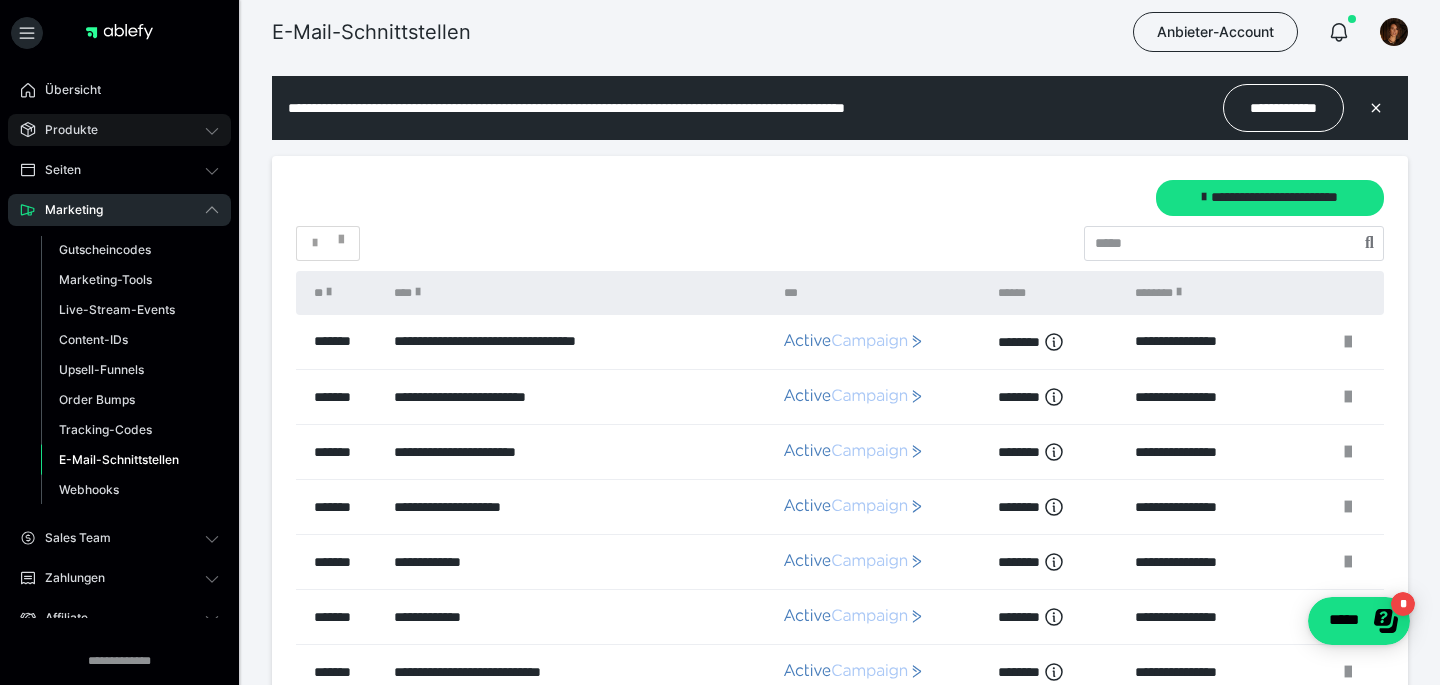 scroll, scrollTop: 0, scrollLeft: 0, axis: both 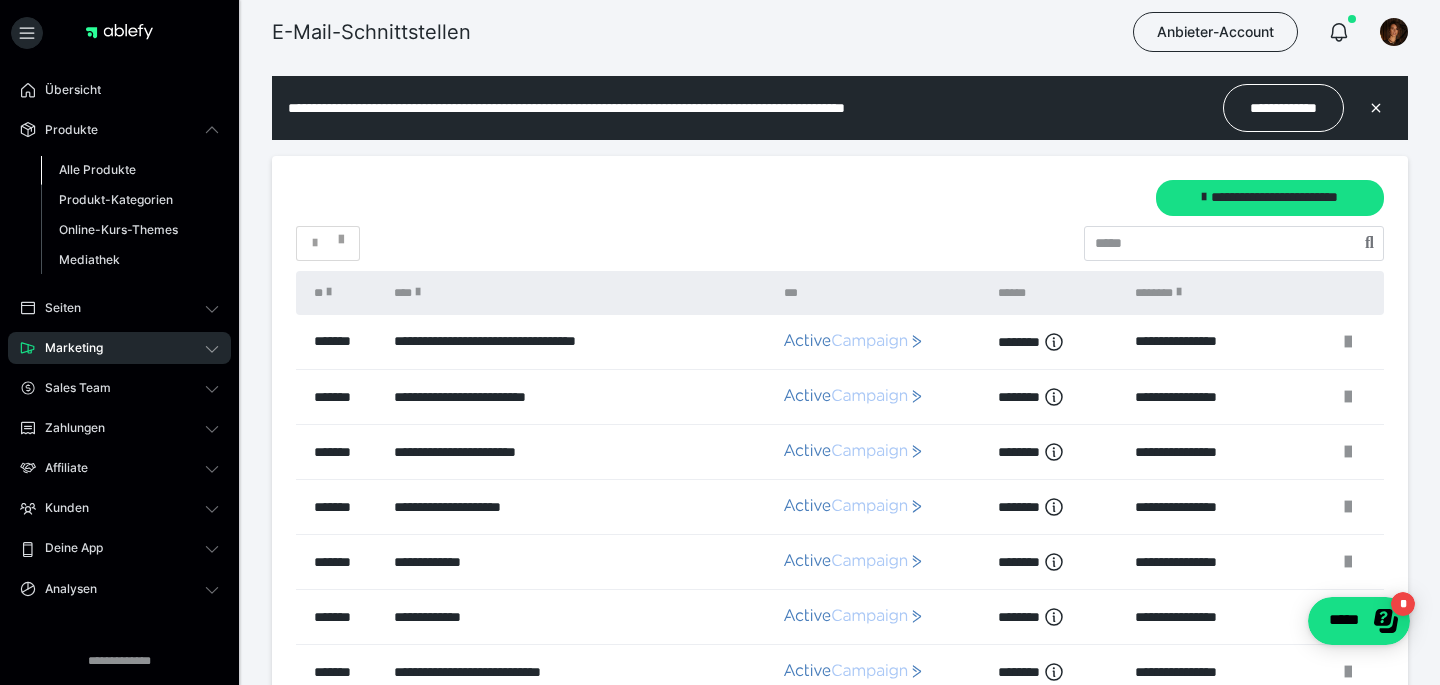 click on "Alle Produkte" at bounding box center [97, 169] 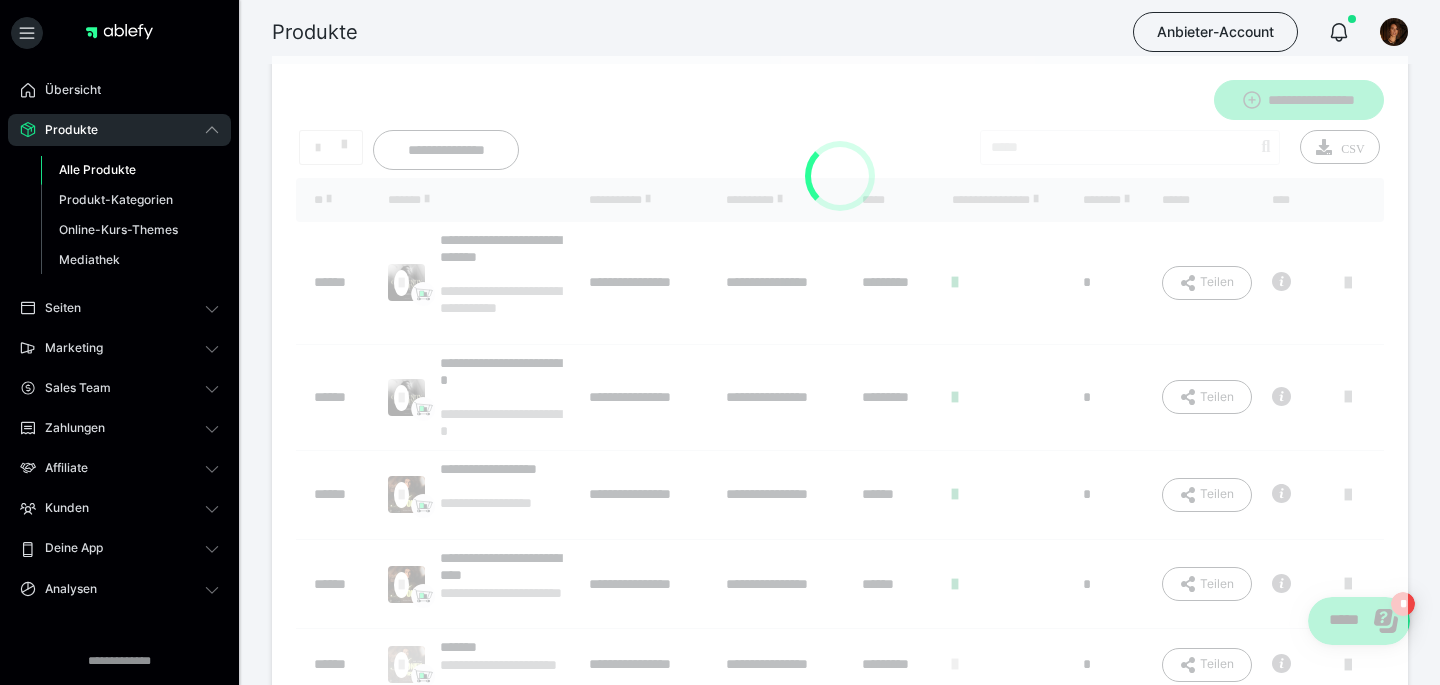 scroll, scrollTop: 22, scrollLeft: 0, axis: vertical 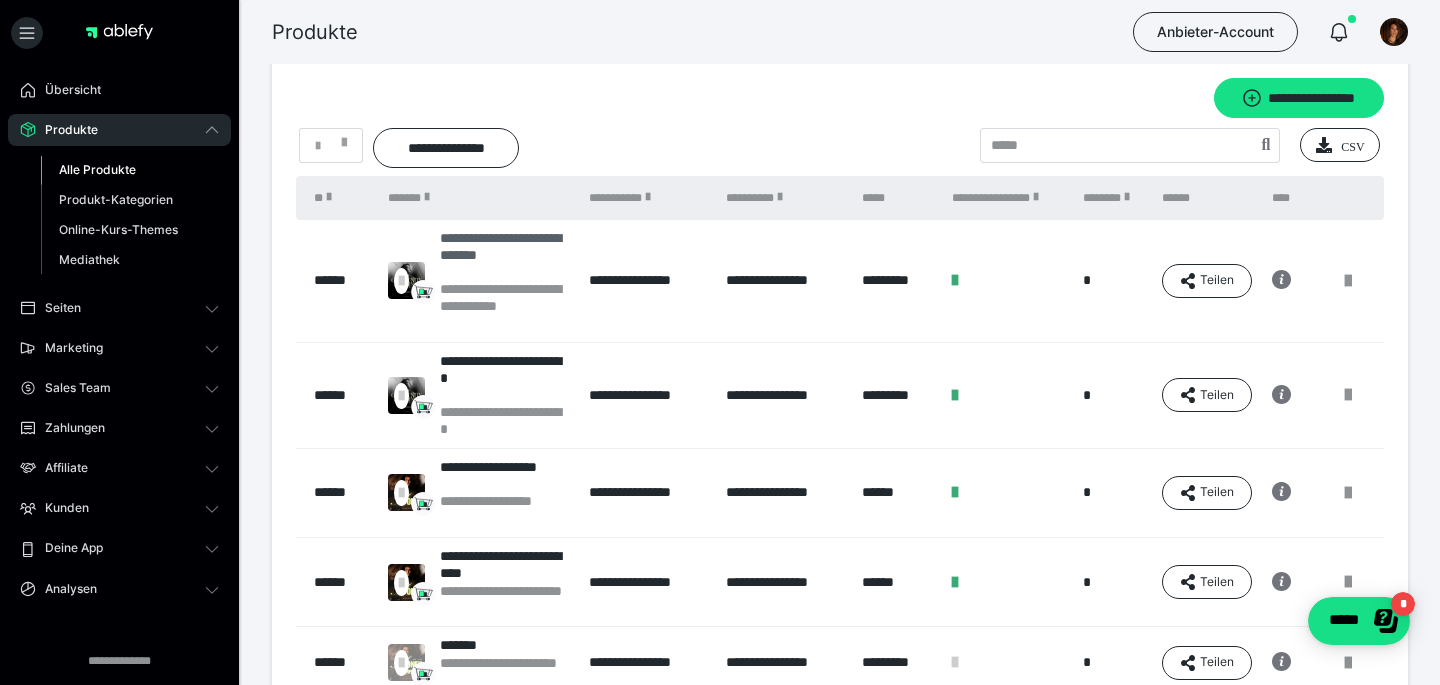 click on "**********" at bounding box center (504, 255) 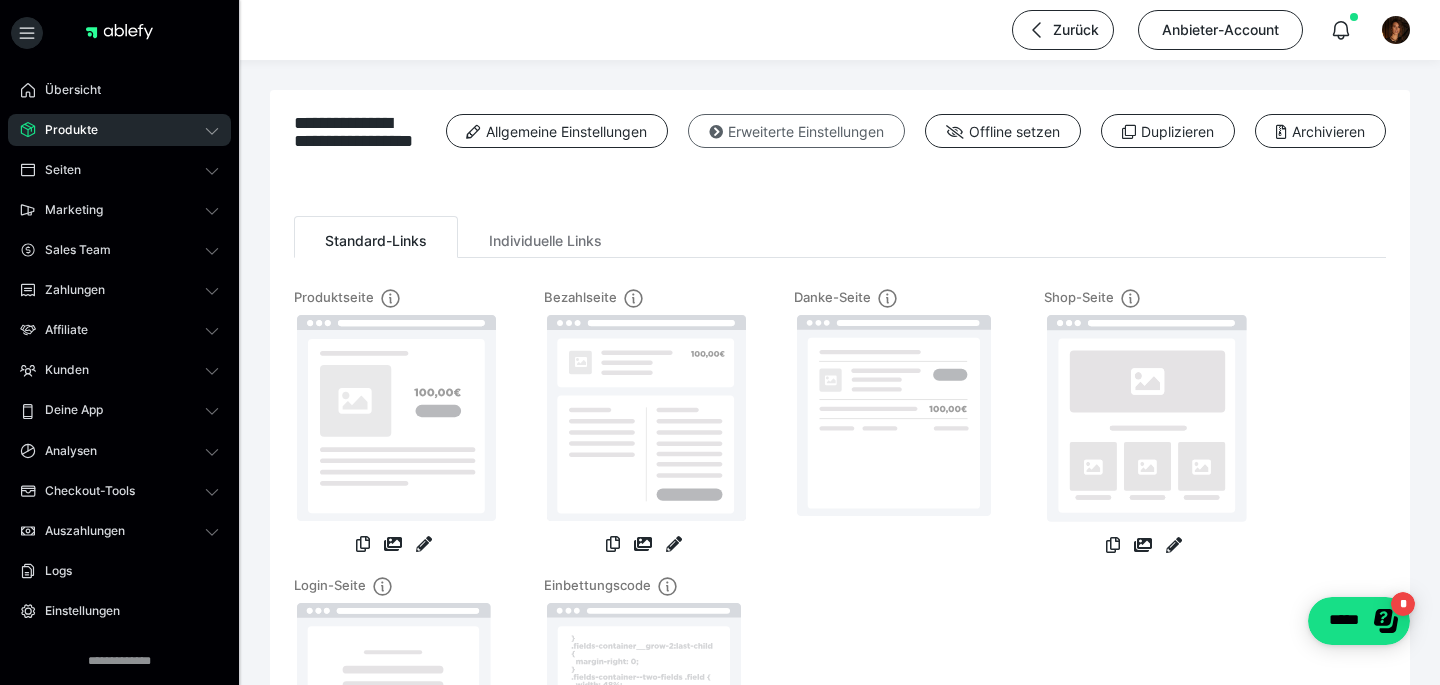 click on "Erweiterte Einstellungen" at bounding box center [796, 131] 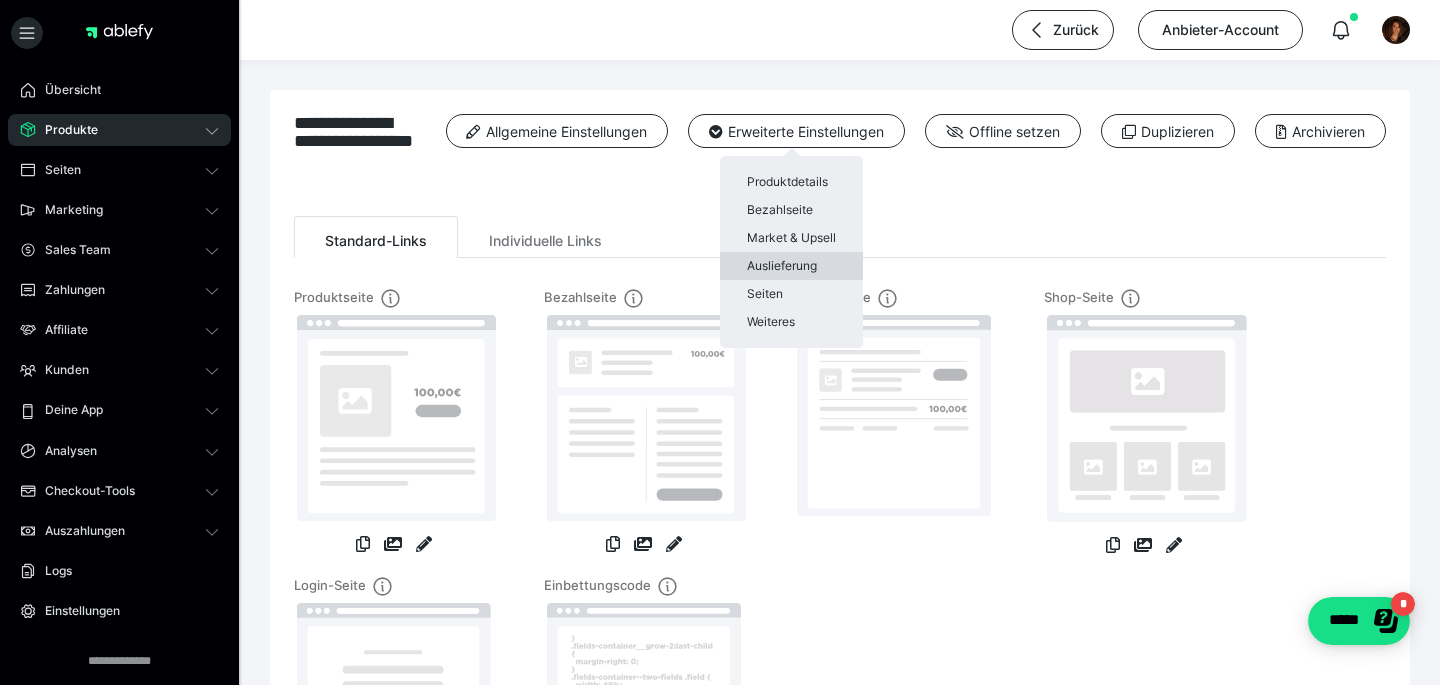 click on "Auslieferung" at bounding box center [791, 266] 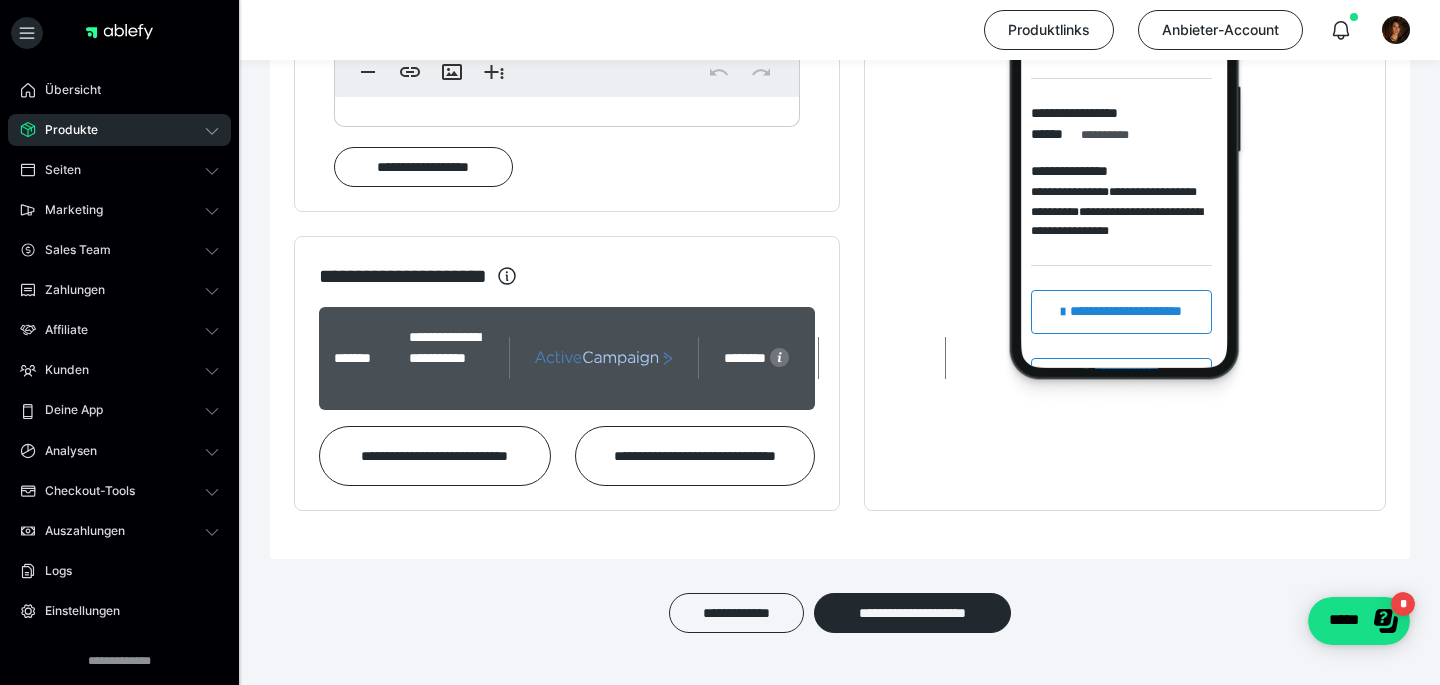 scroll, scrollTop: 2012, scrollLeft: 0, axis: vertical 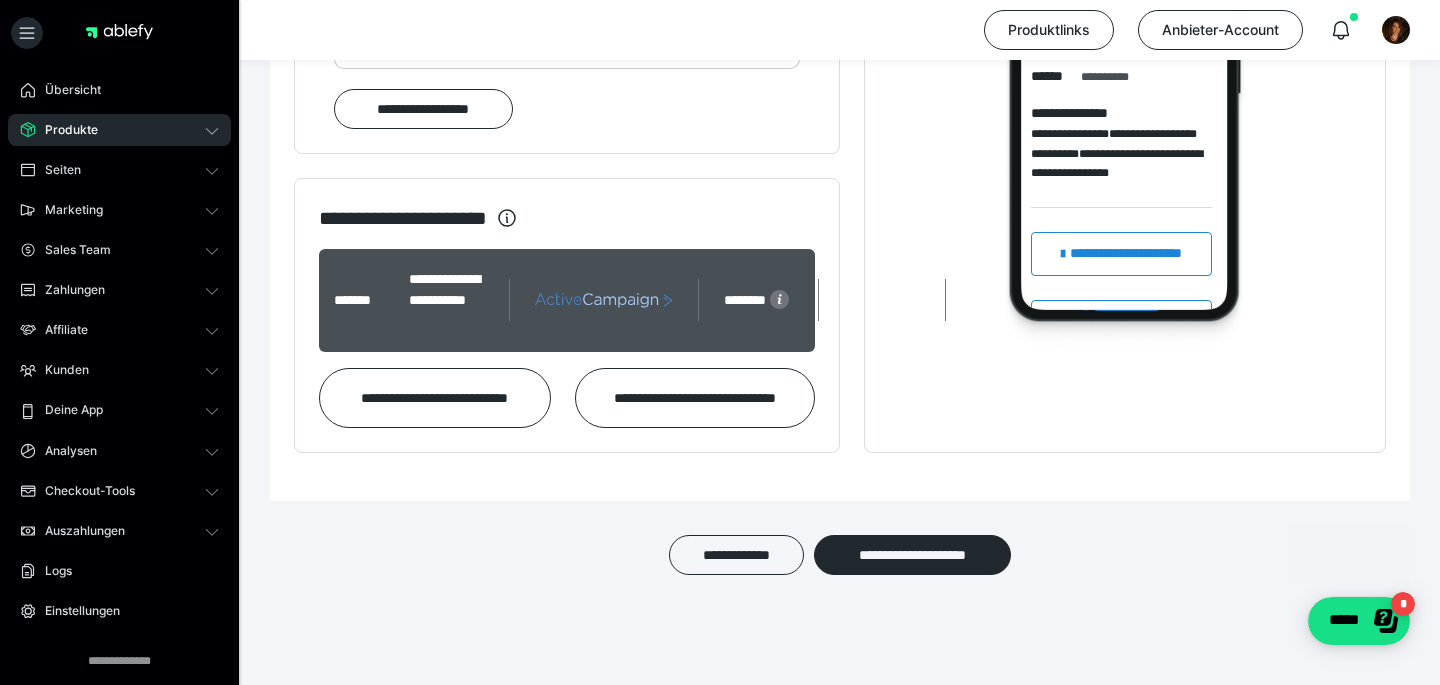 click on "Produkte" at bounding box center [64, 130] 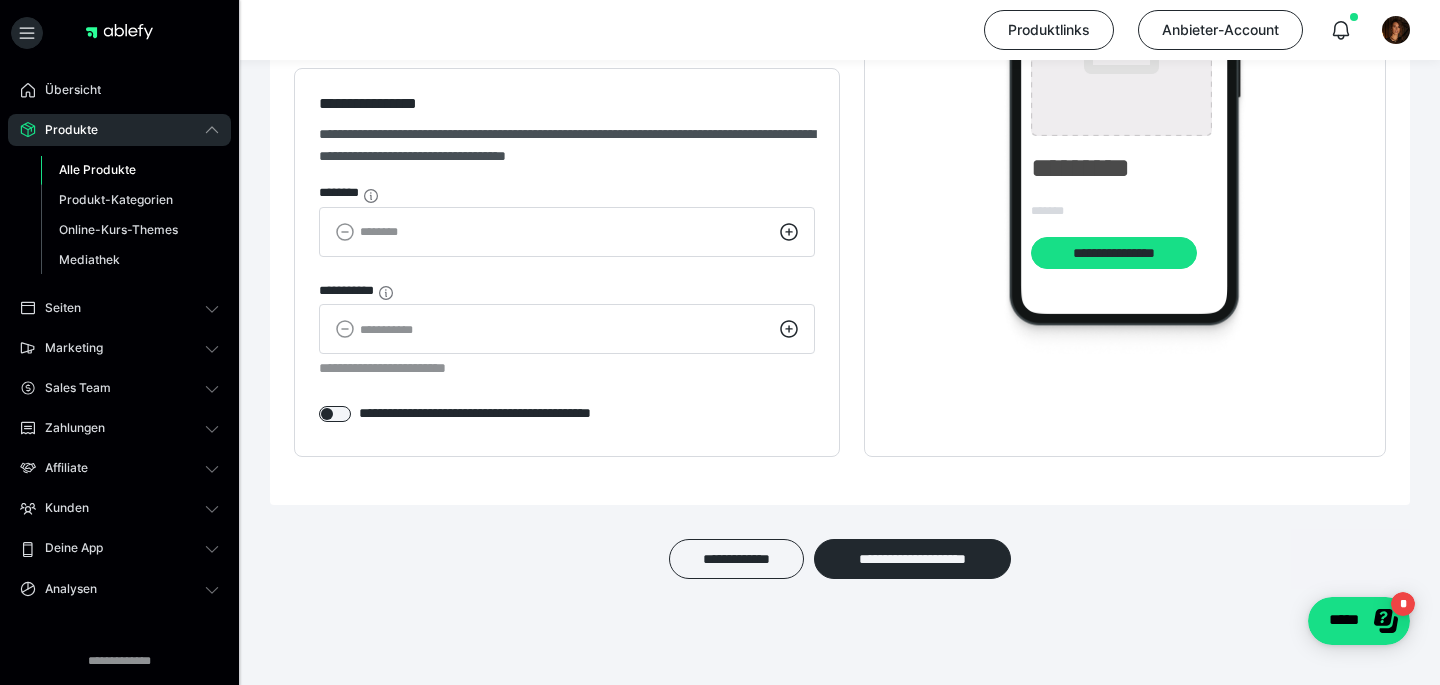 type on "**********" 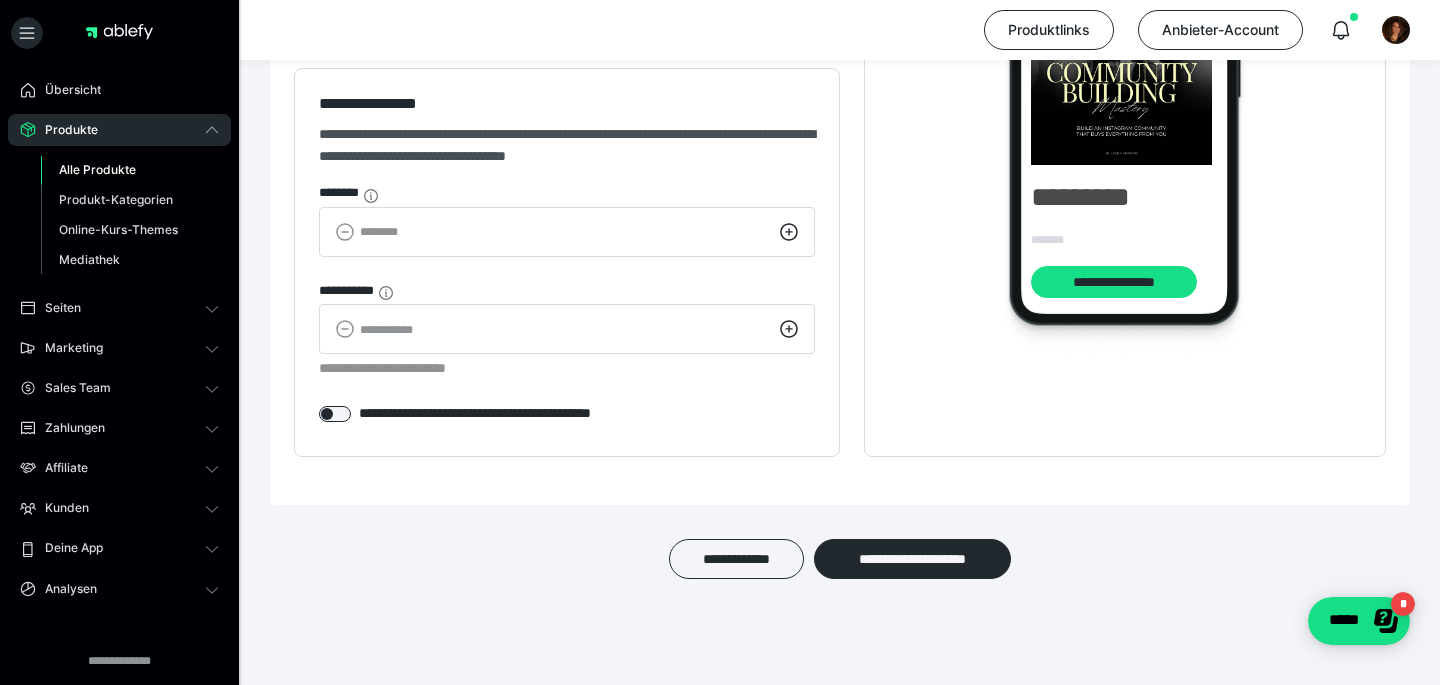 click on "Alle Produkte" at bounding box center (97, 169) 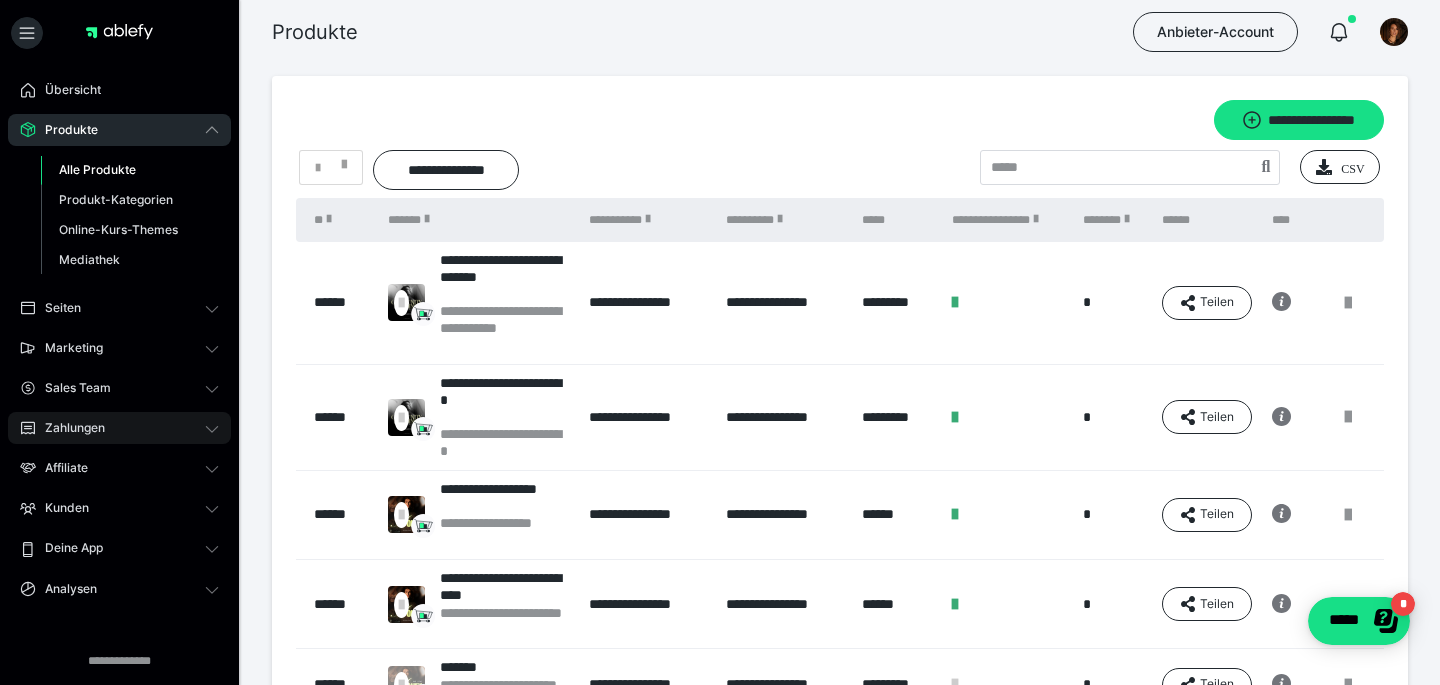 click on "Zahlungen" at bounding box center (119, 428) 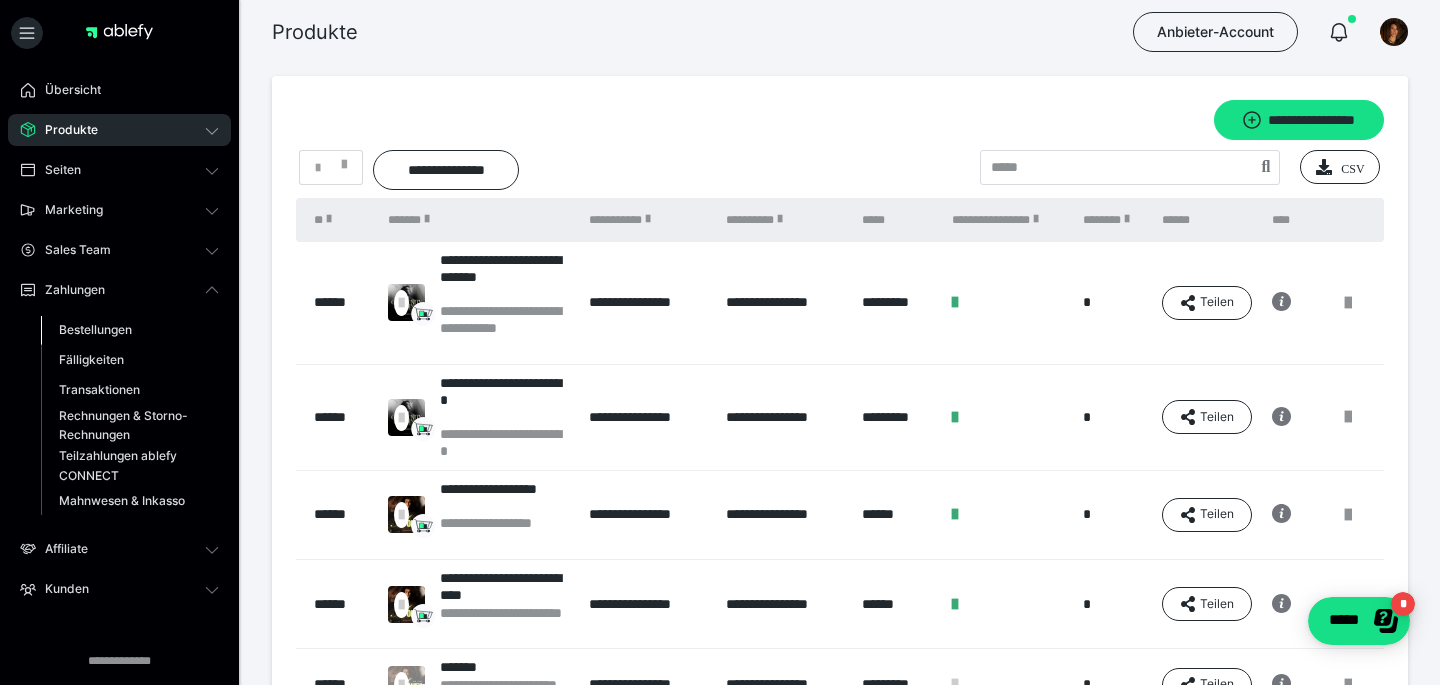 click on "Bestellungen" at bounding box center [95, 329] 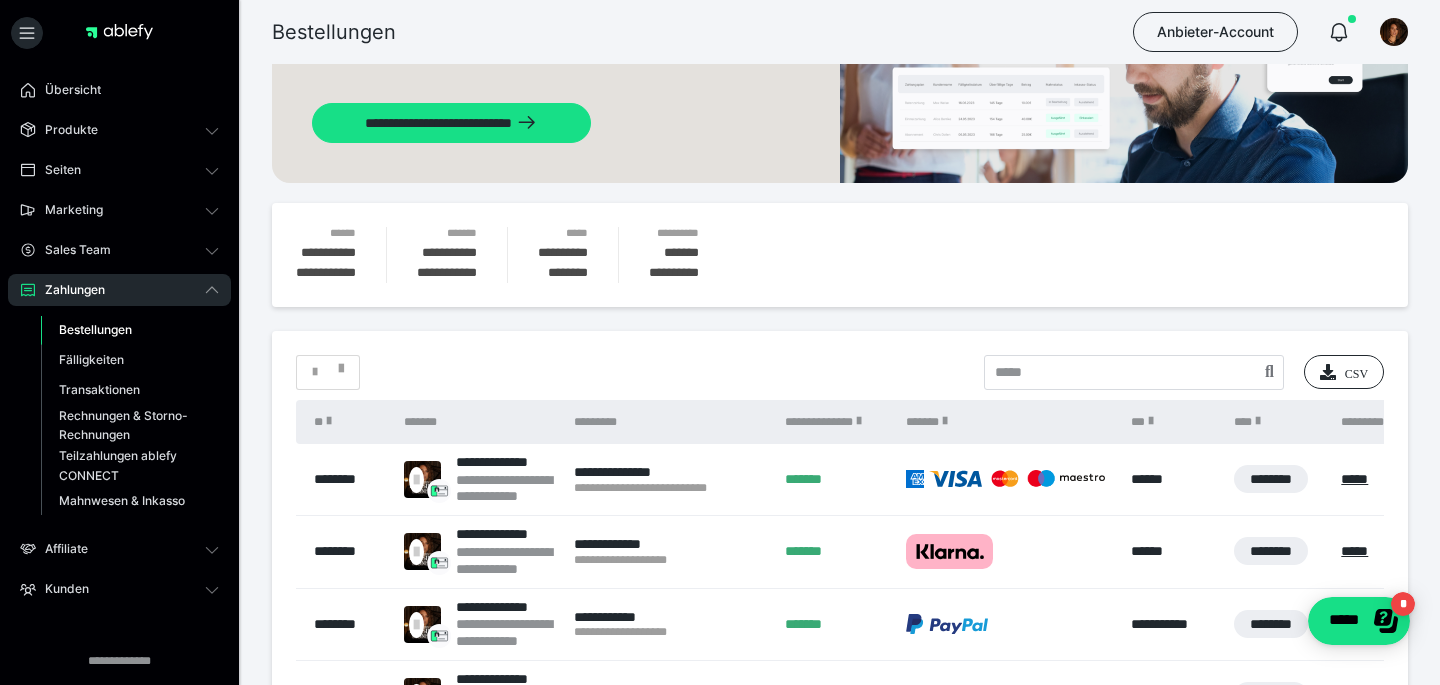 scroll, scrollTop: 173, scrollLeft: 0, axis: vertical 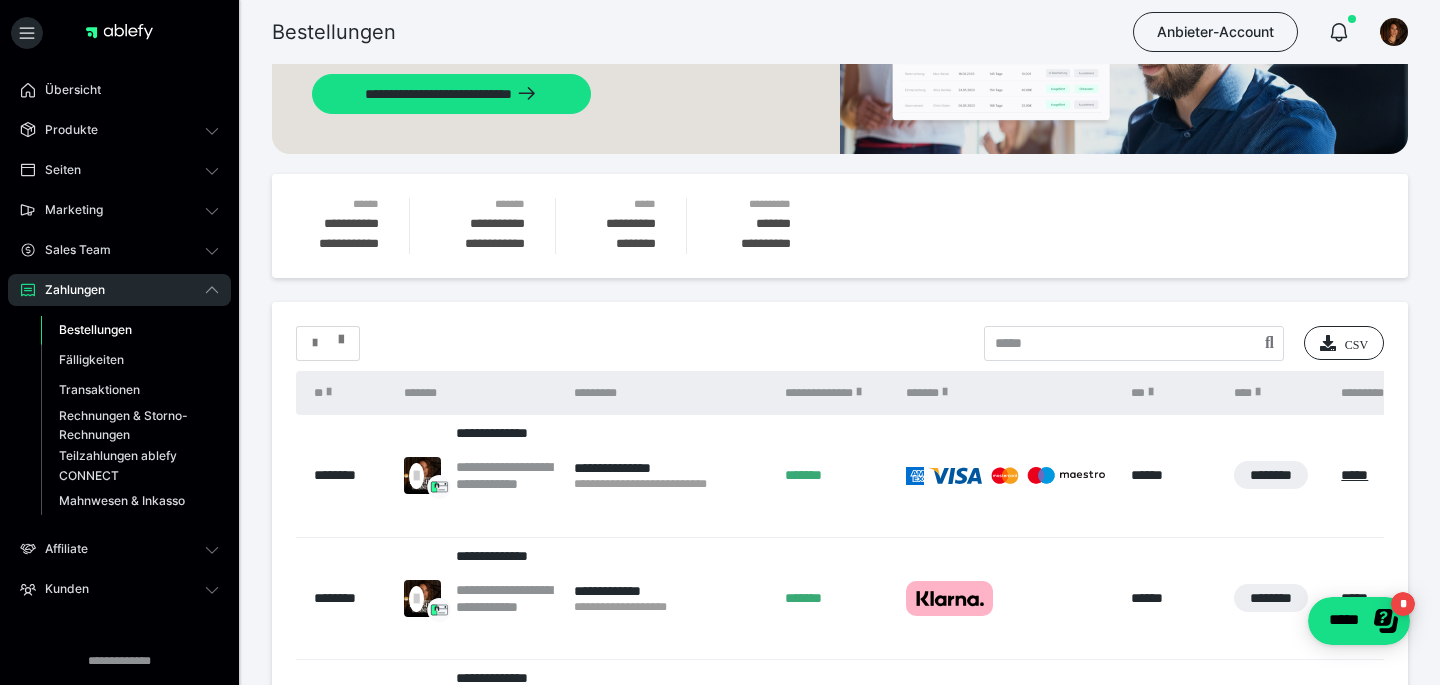 click at bounding box center [341, 335] 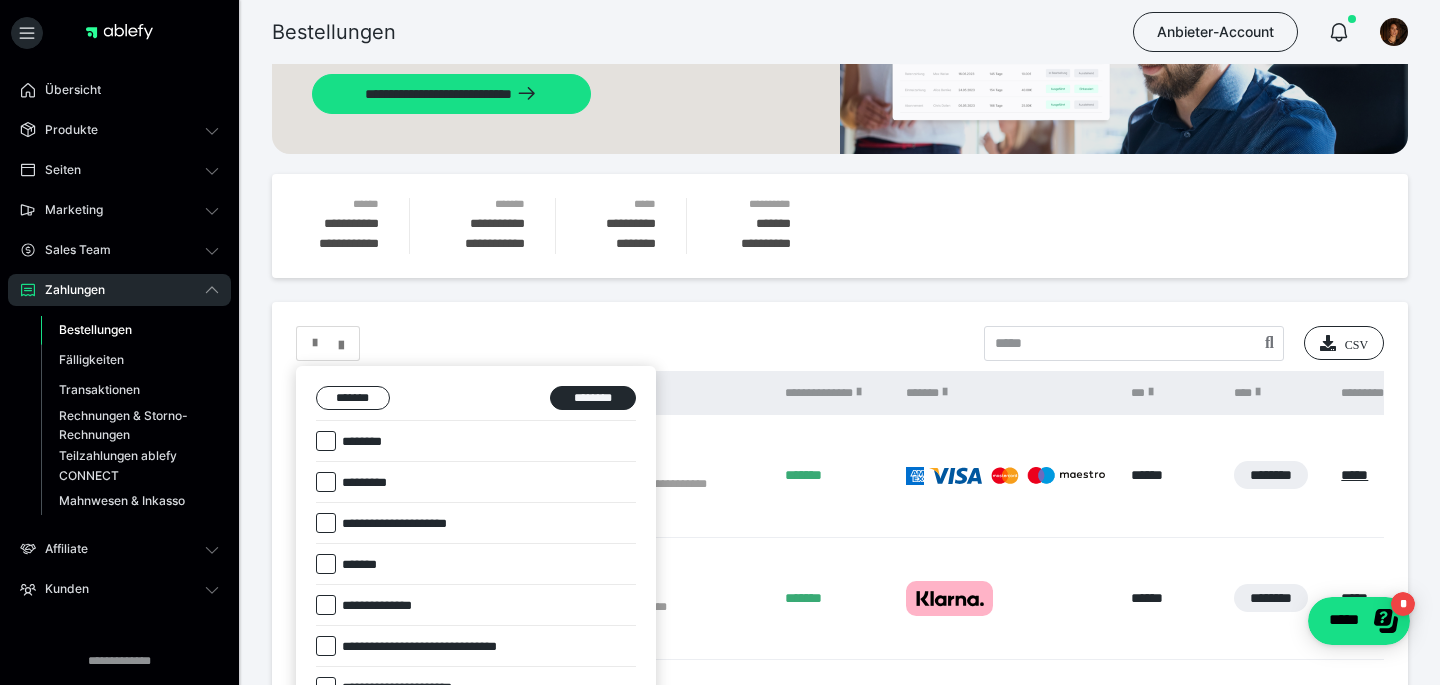 scroll, scrollTop: 460, scrollLeft: 0, axis: vertical 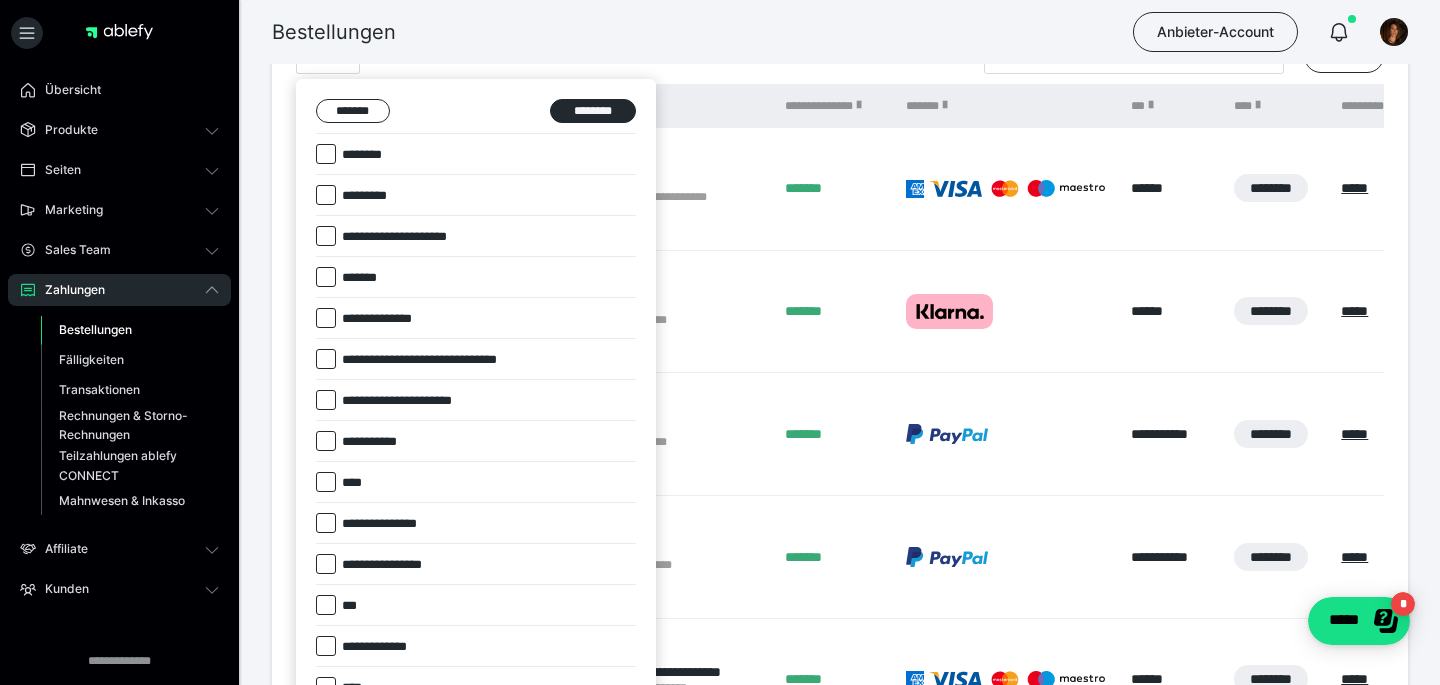 click at bounding box center [326, 318] 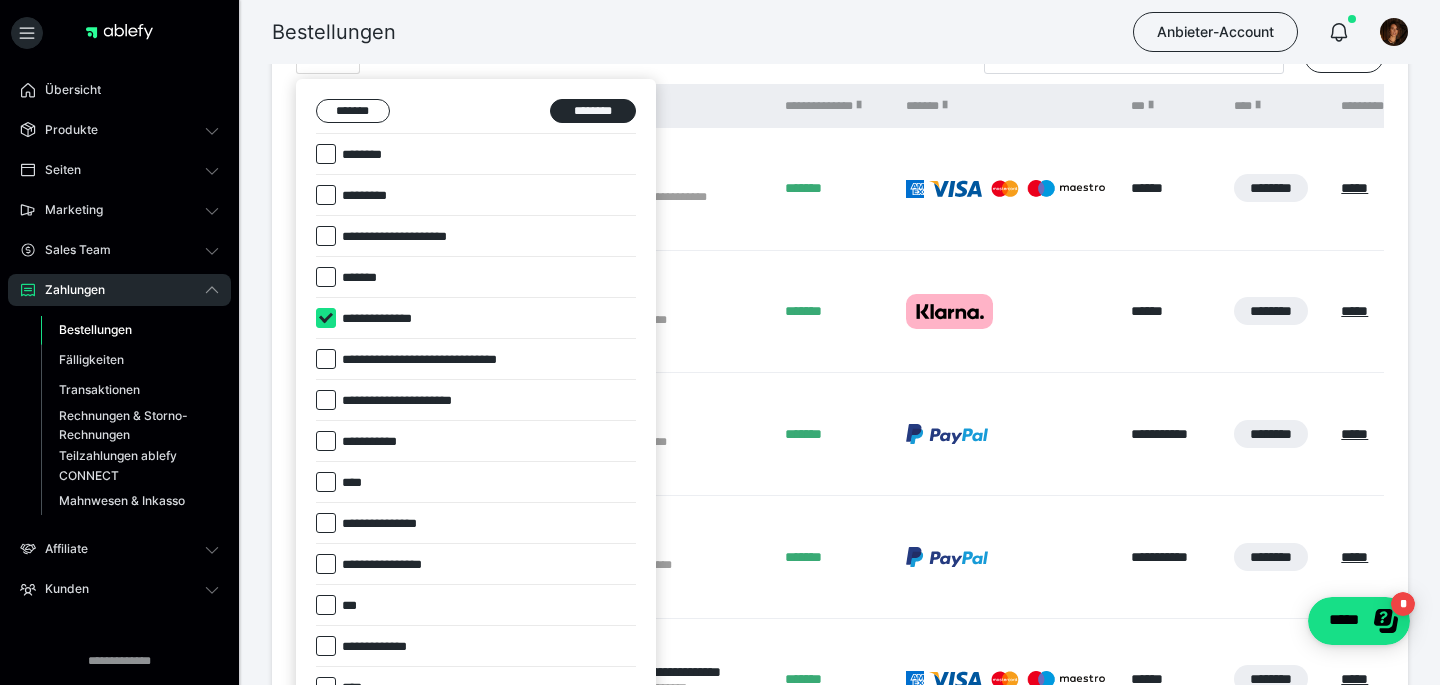 checkbox on "****" 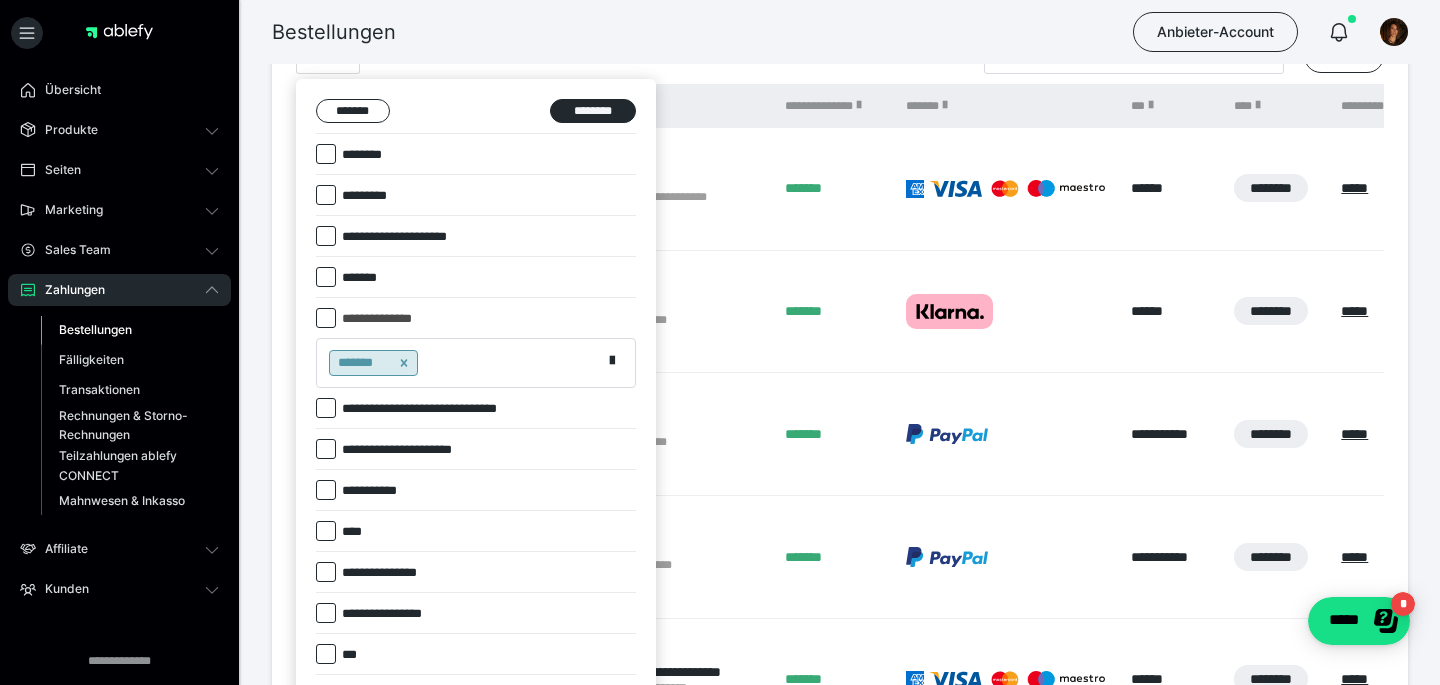 click on "**********" at bounding box center [476, 408] 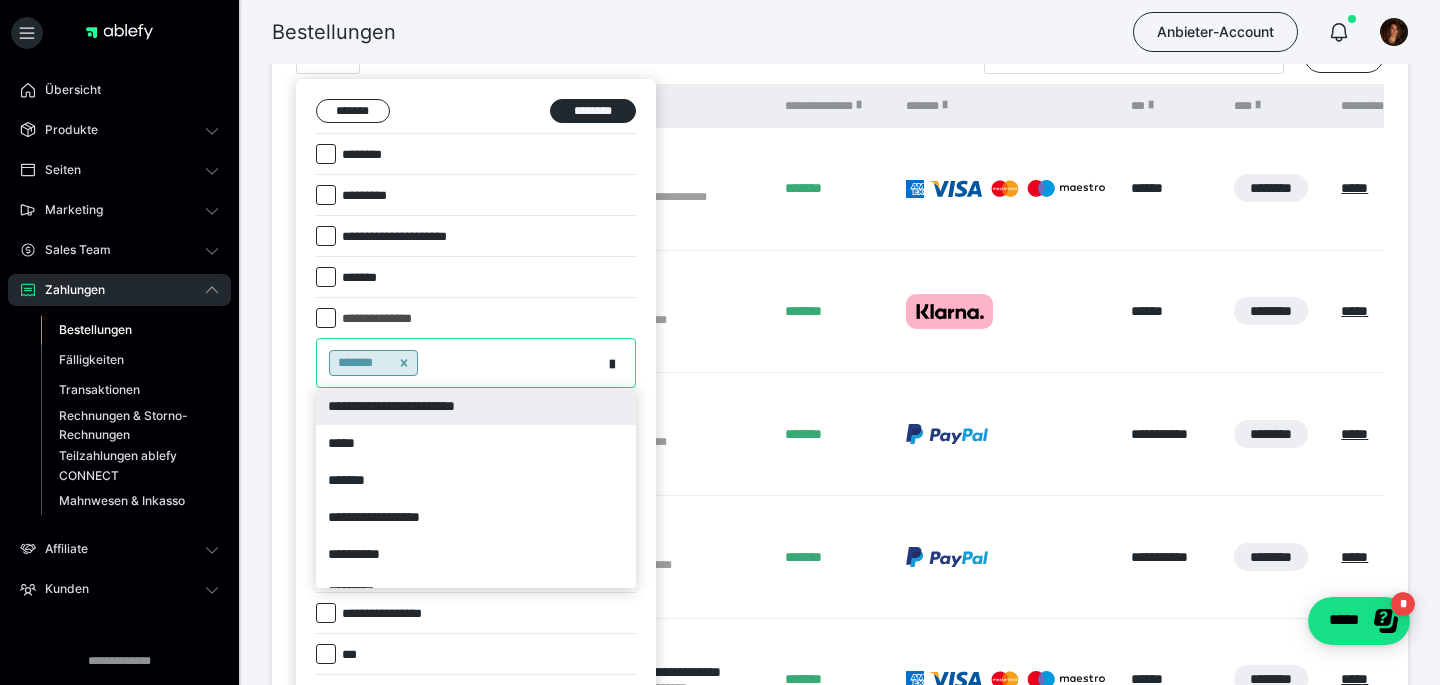 click on "*******" at bounding box center (459, 363) 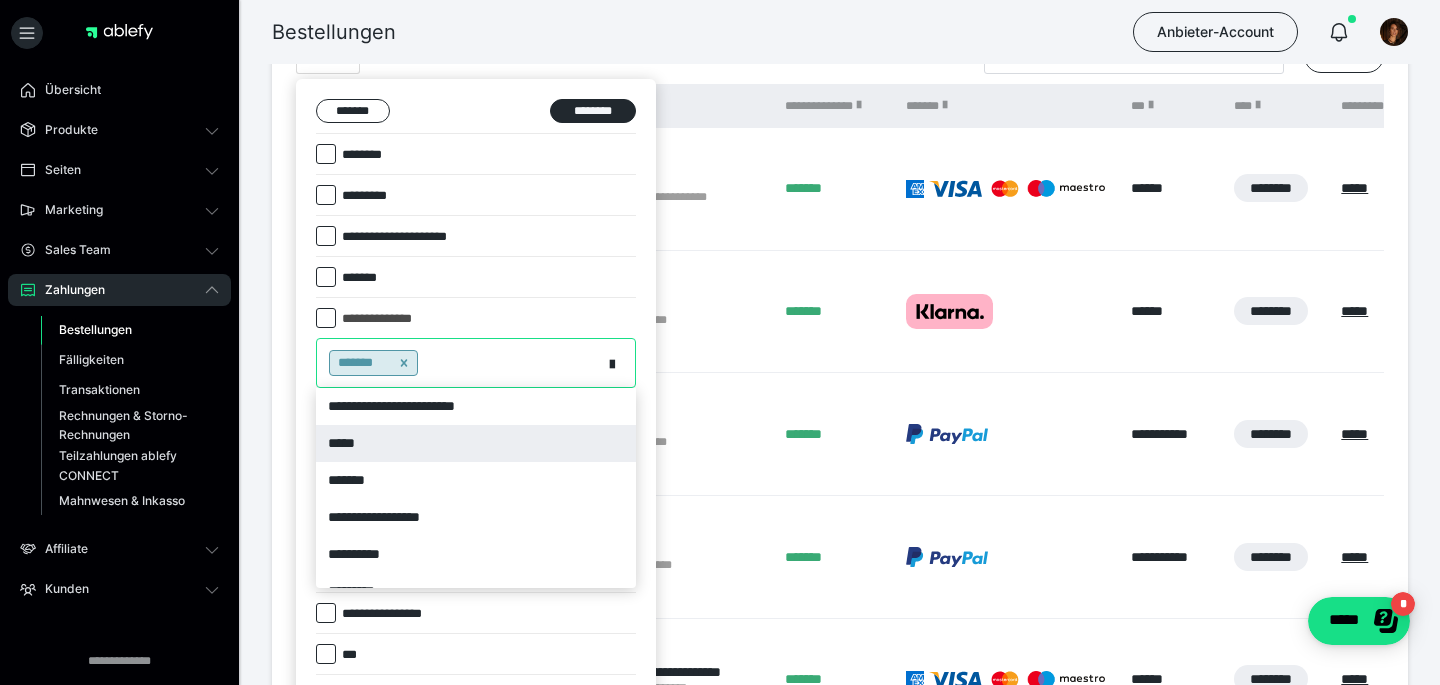 click on "*****" at bounding box center [476, 443] 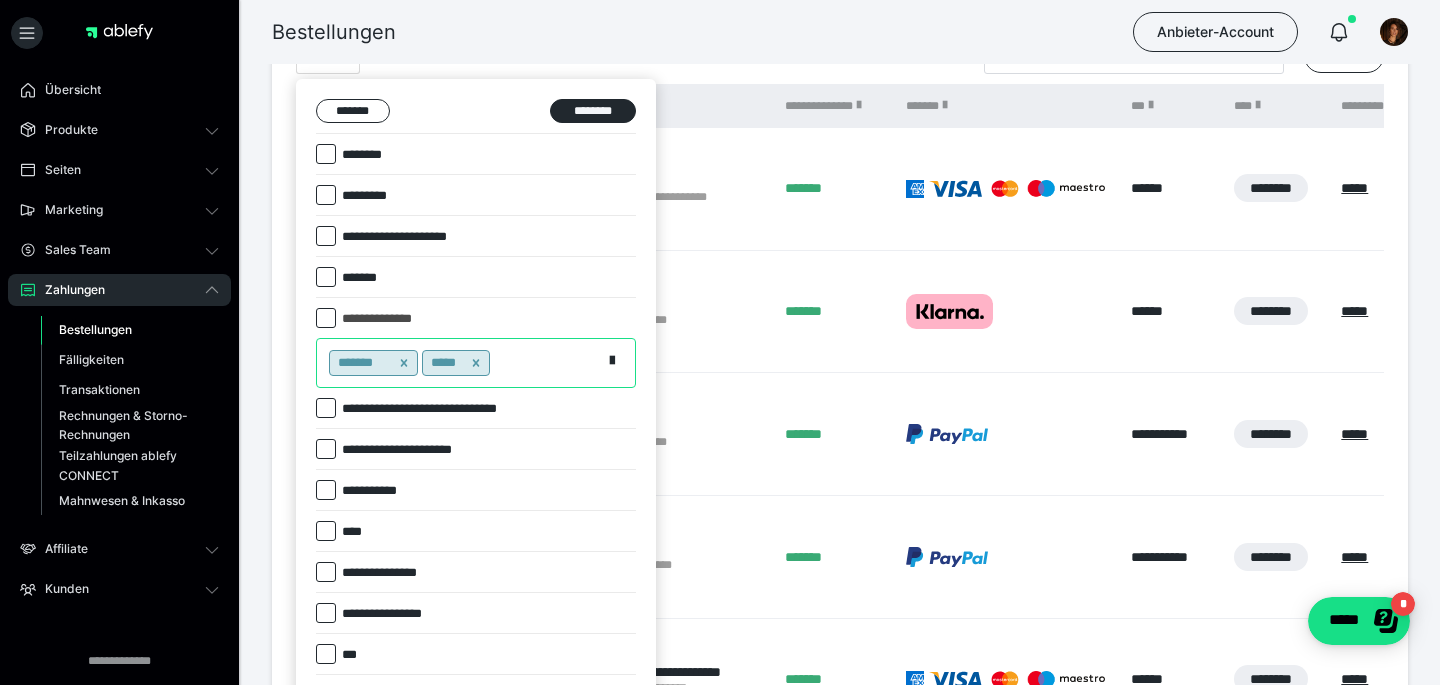 click on "******* *****" at bounding box center [459, 363] 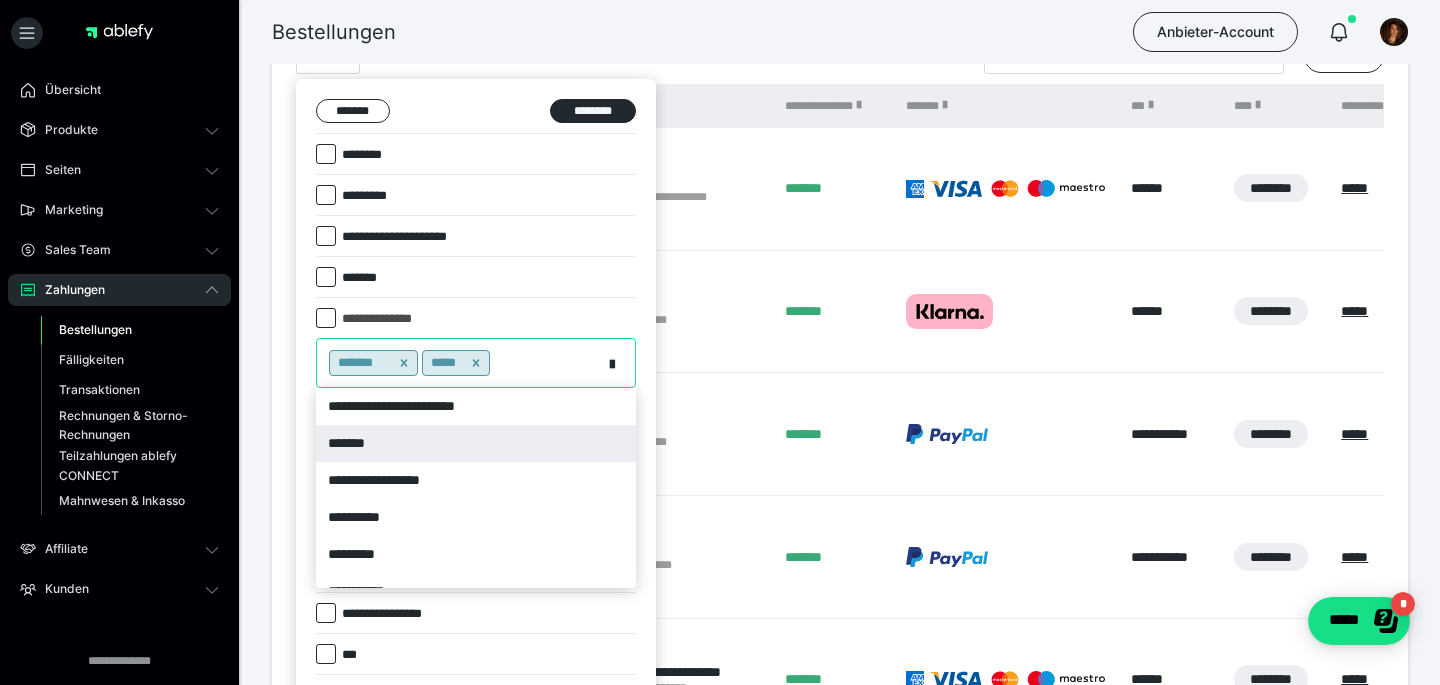 click on "*******" at bounding box center (476, 443) 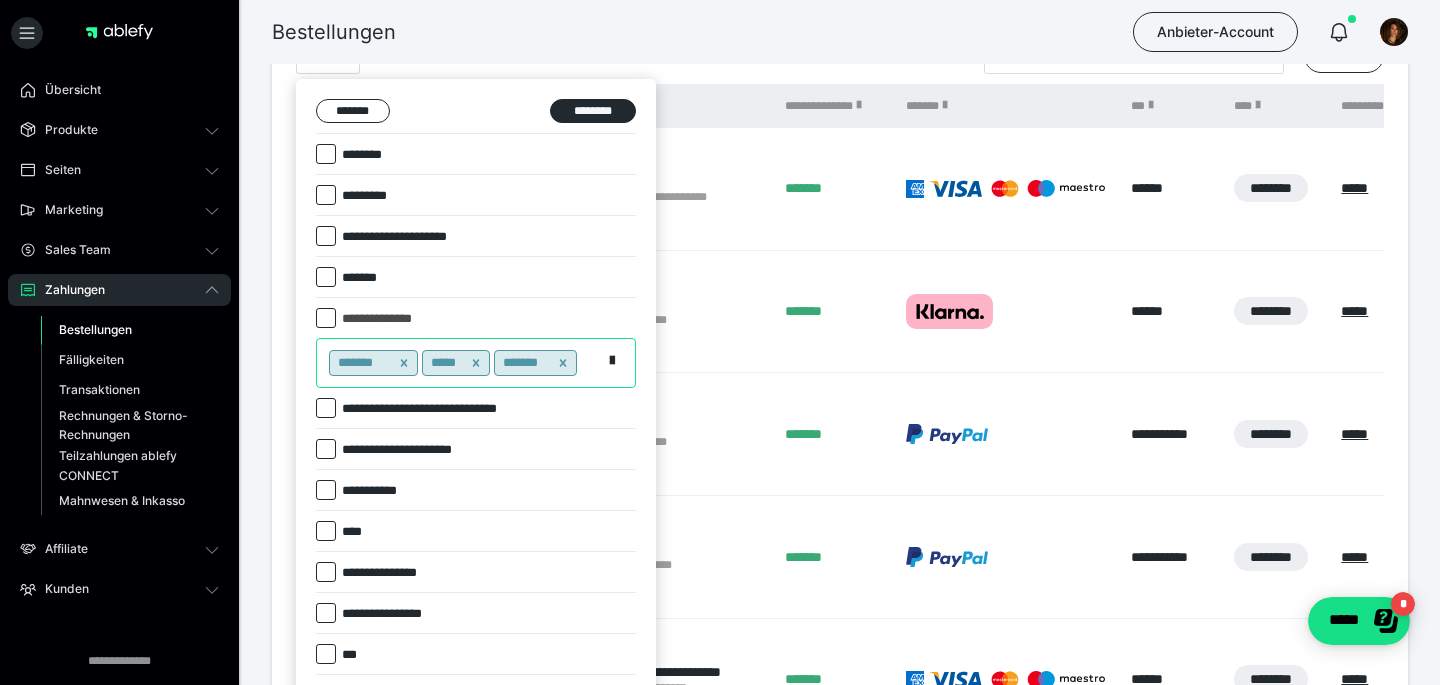 click 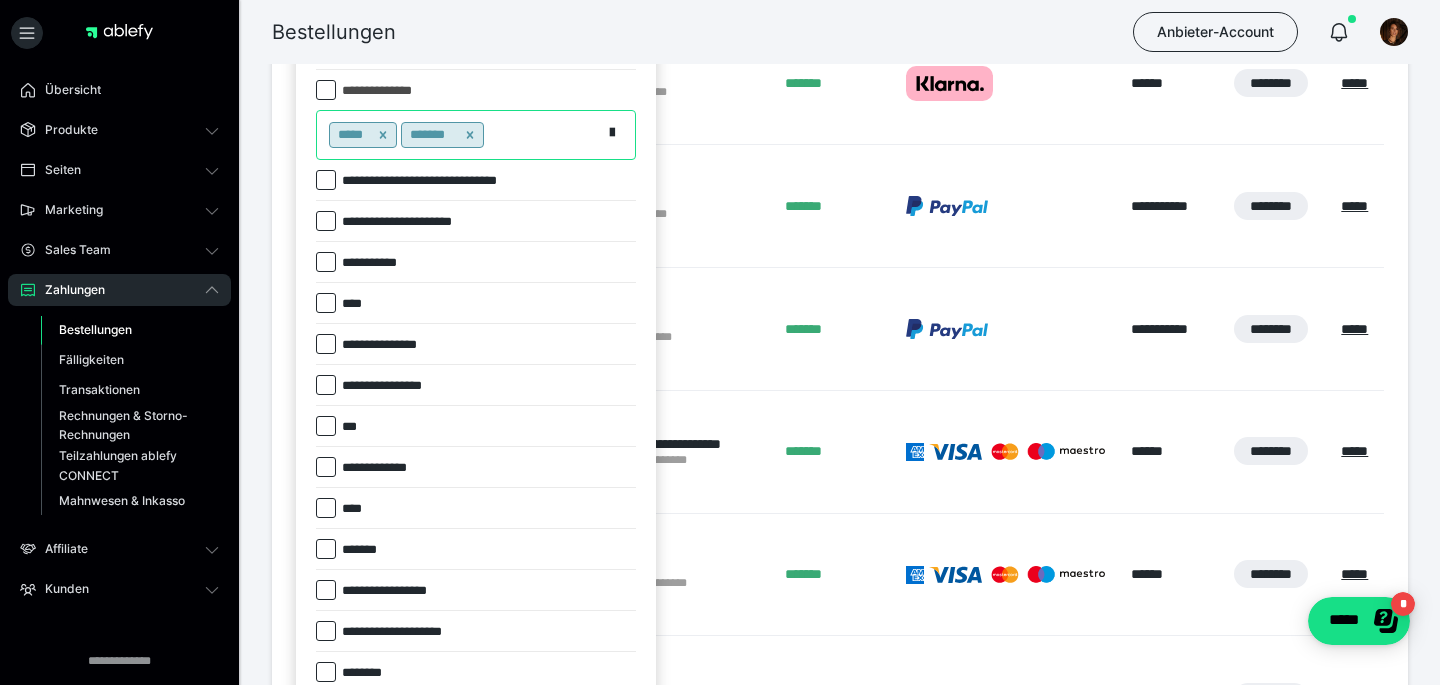 scroll, scrollTop: 715, scrollLeft: 0, axis: vertical 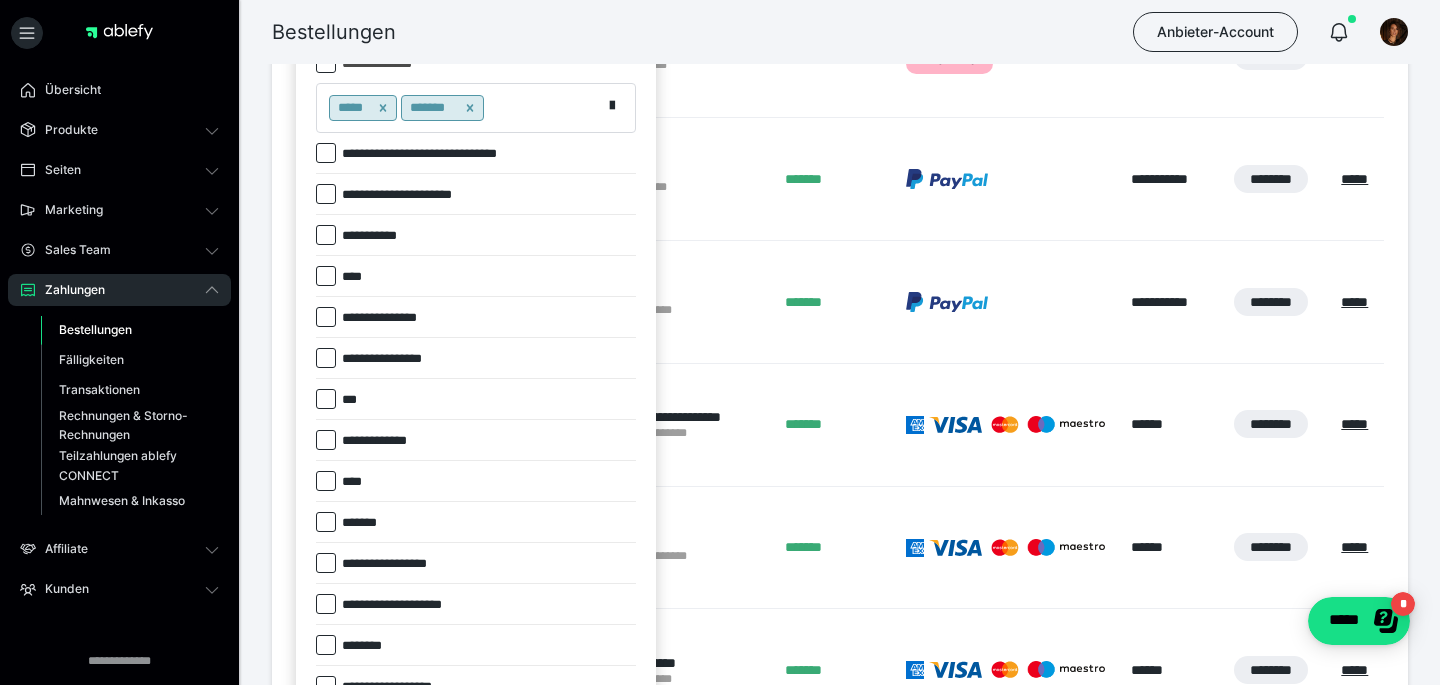 click on "*******" at bounding box center [476, 522] 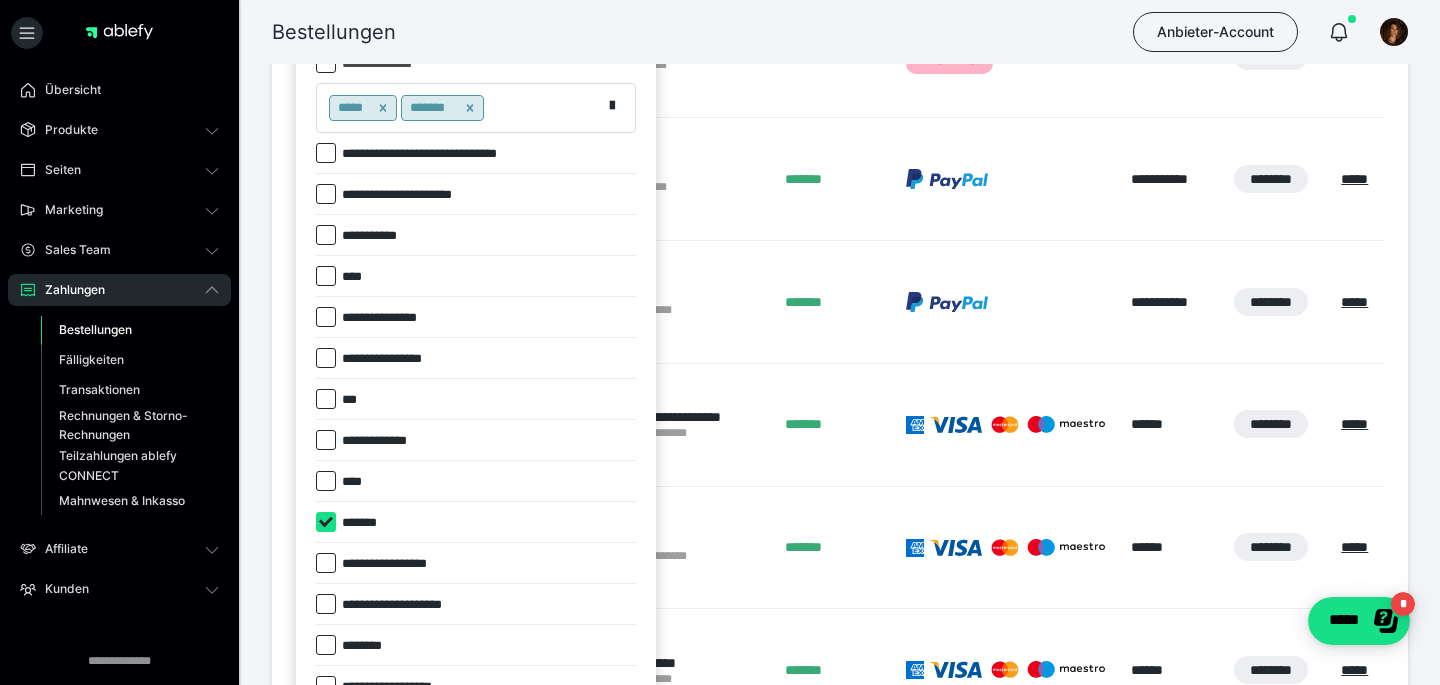 checkbox on "****" 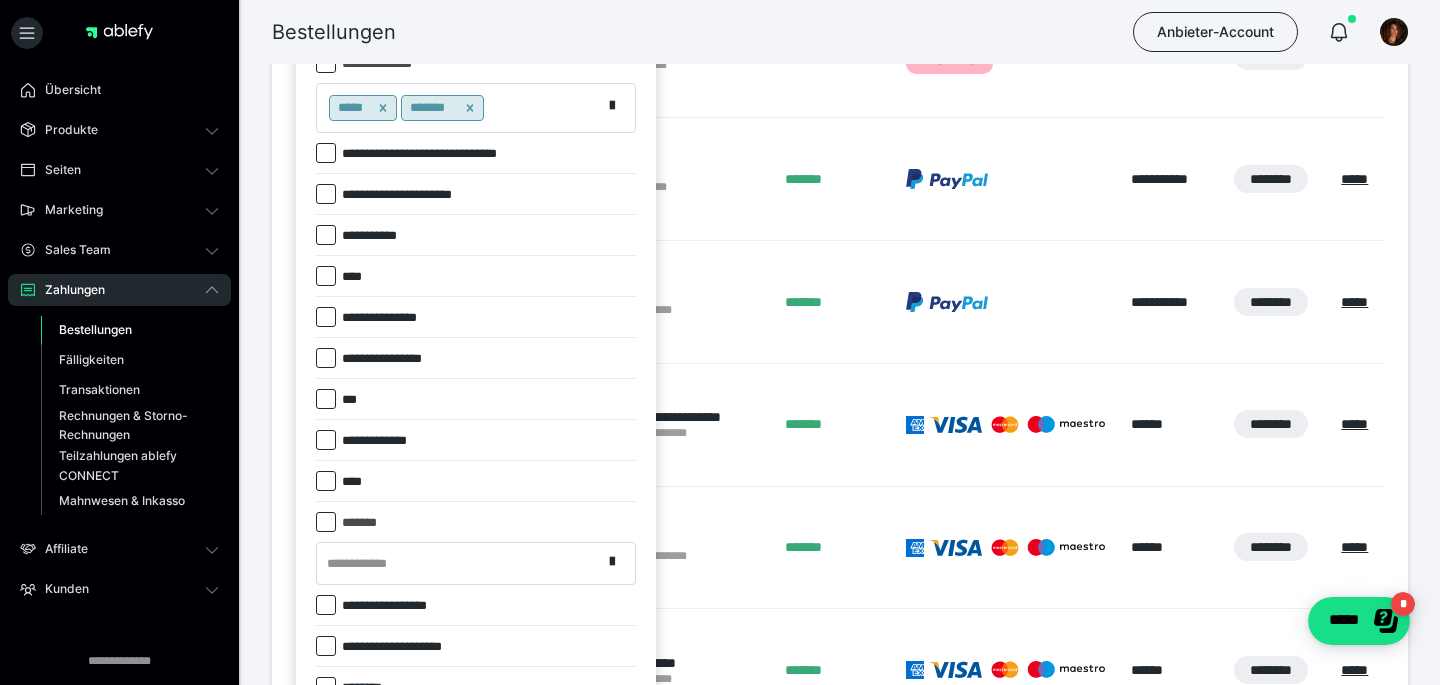 click on "**********" at bounding box center (459, 563) 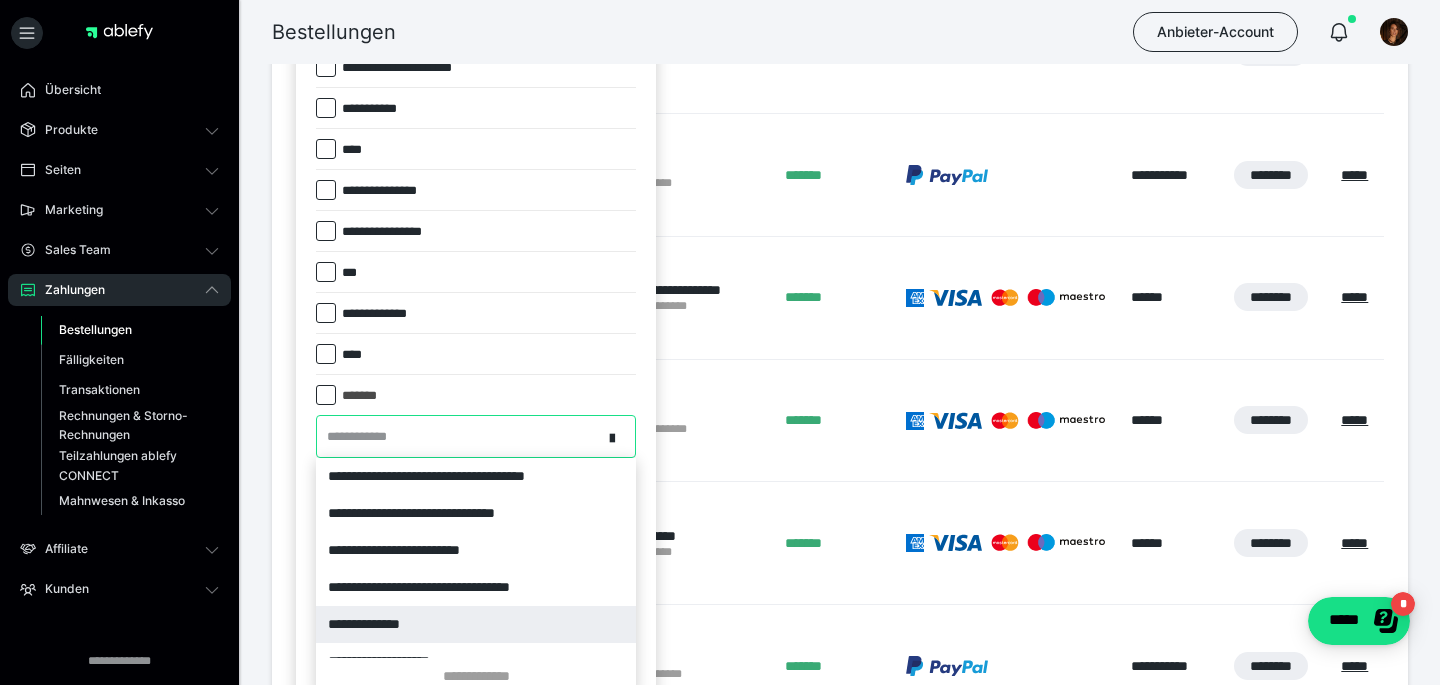 scroll, scrollTop: 860, scrollLeft: 0, axis: vertical 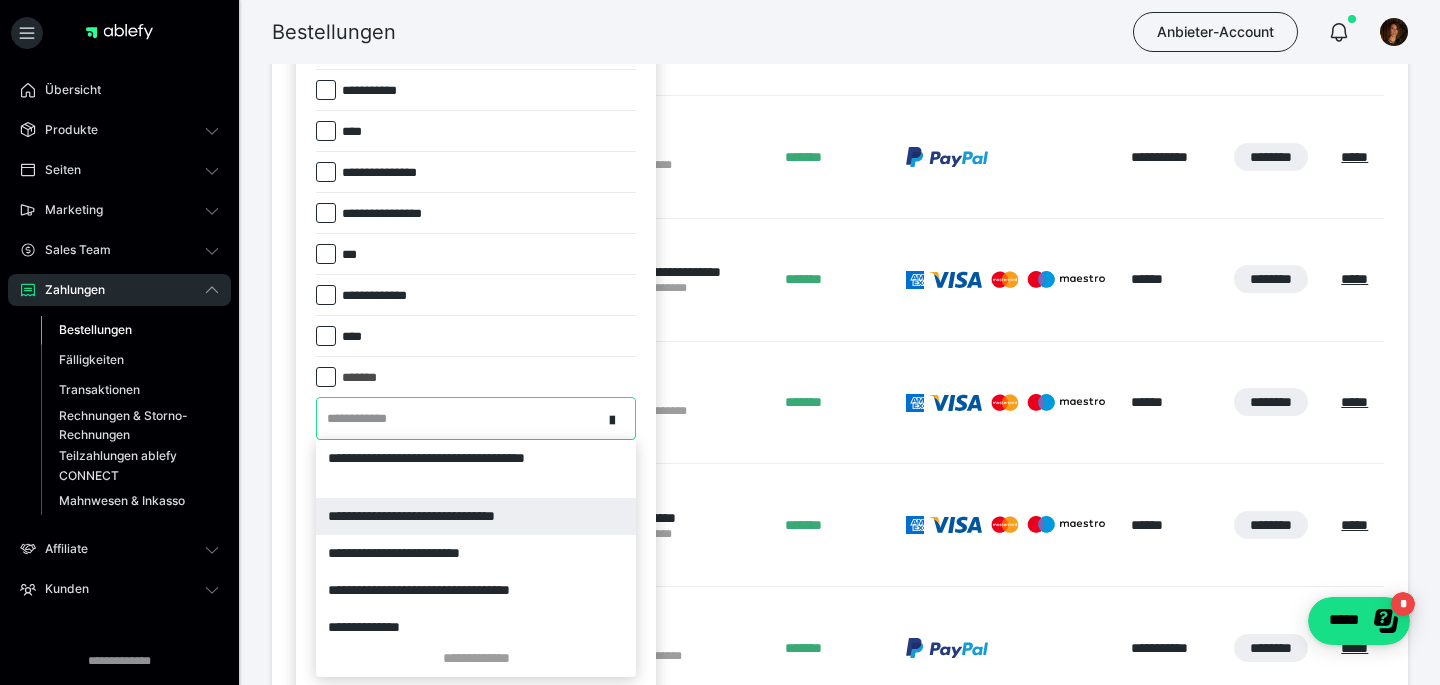click on "**********" at bounding box center [476, 516] 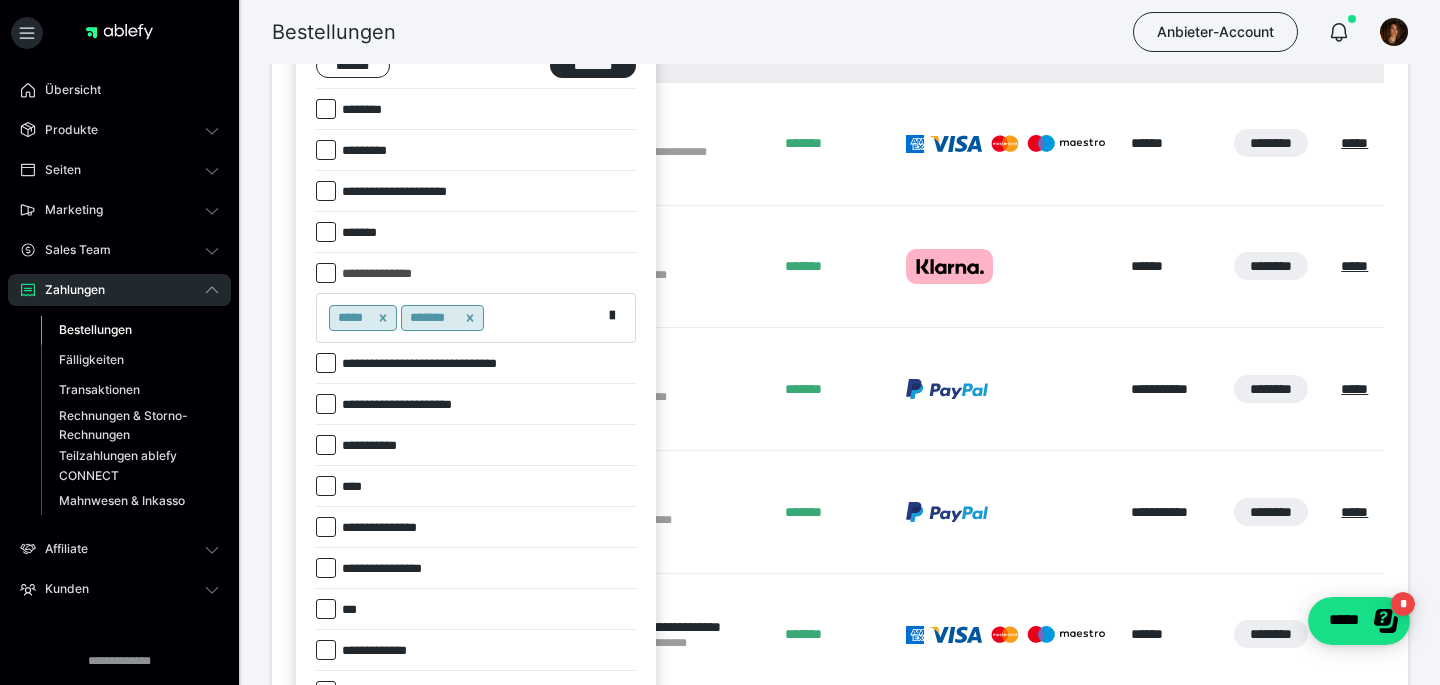 scroll, scrollTop: 30, scrollLeft: 0, axis: vertical 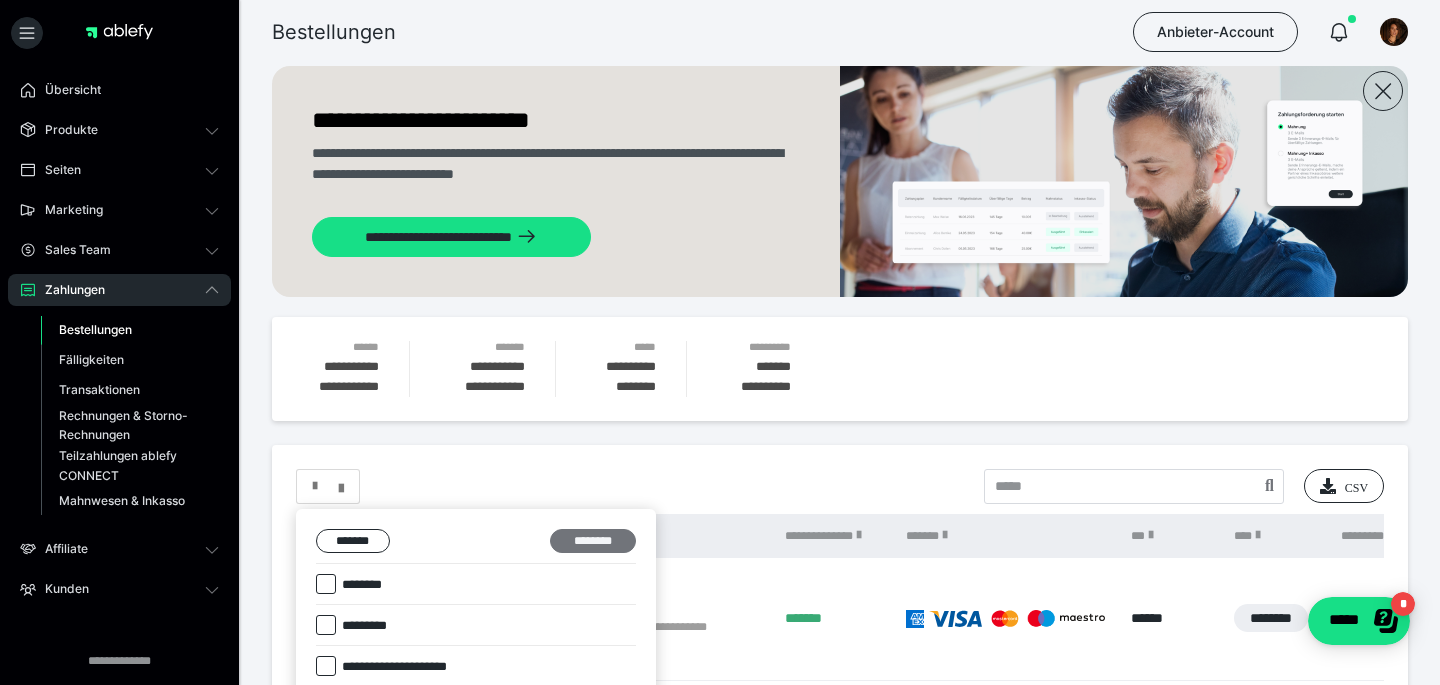click on "********" at bounding box center (593, 541) 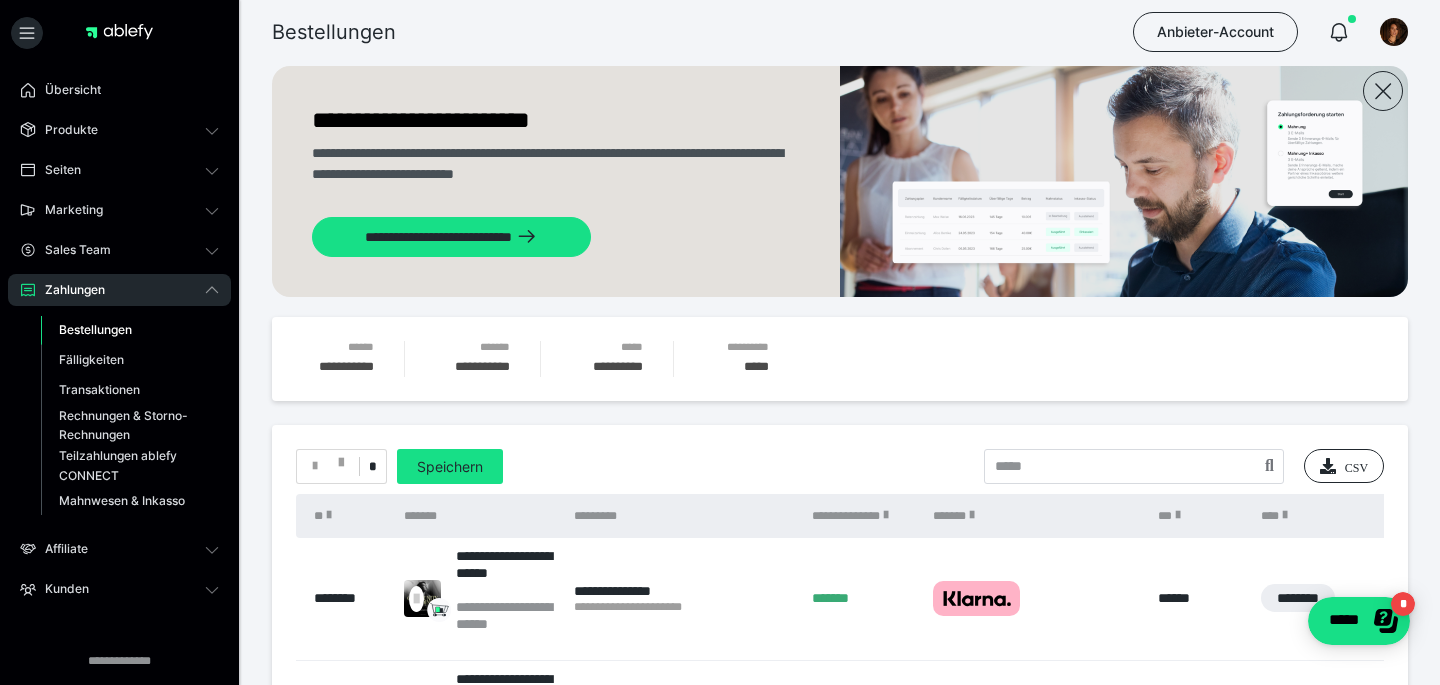 scroll, scrollTop: 76, scrollLeft: 0, axis: vertical 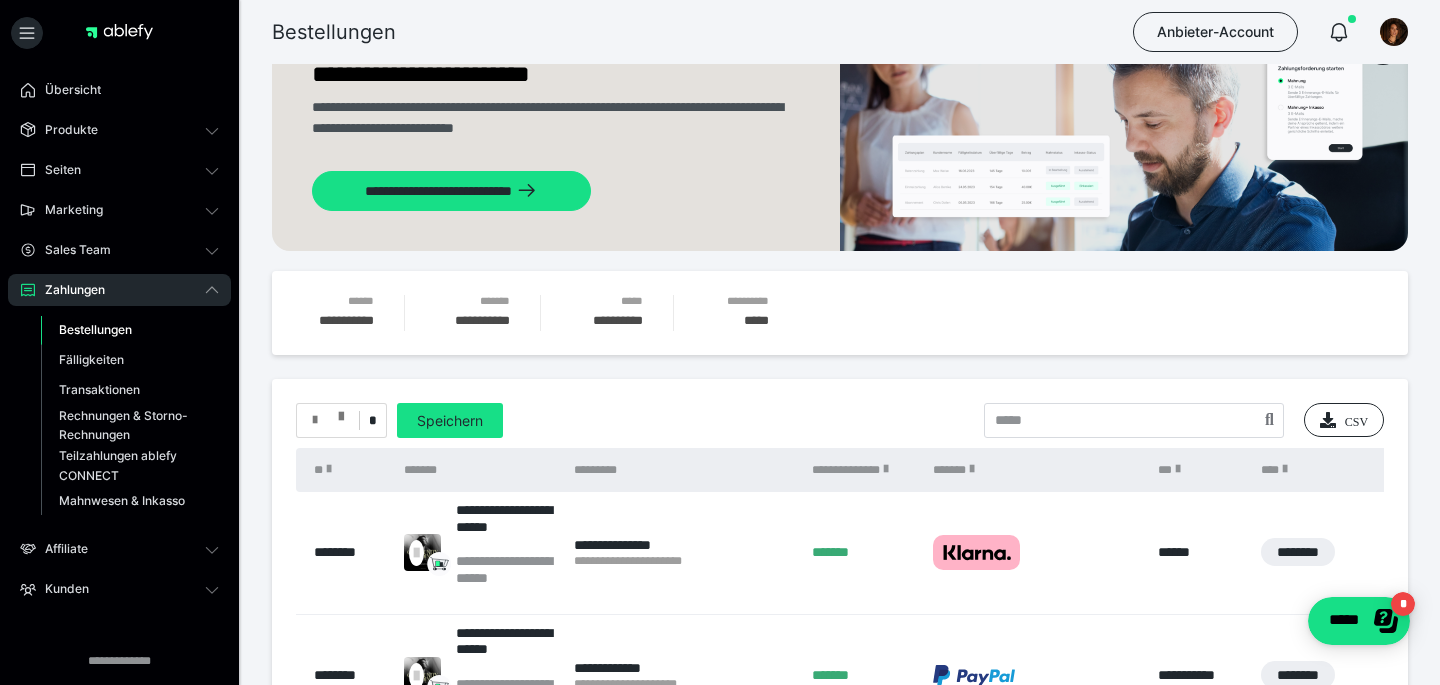 click at bounding box center (328, 420) 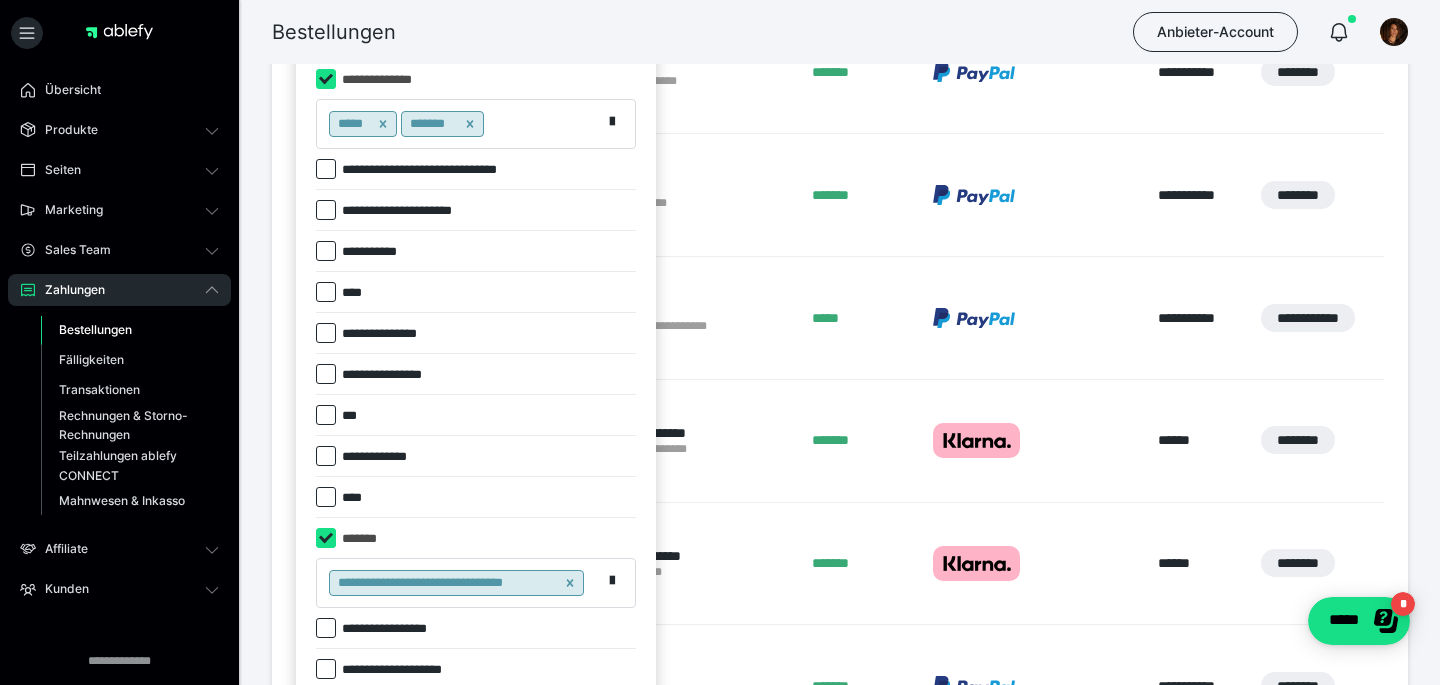 scroll, scrollTop: 848, scrollLeft: 0, axis: vertical 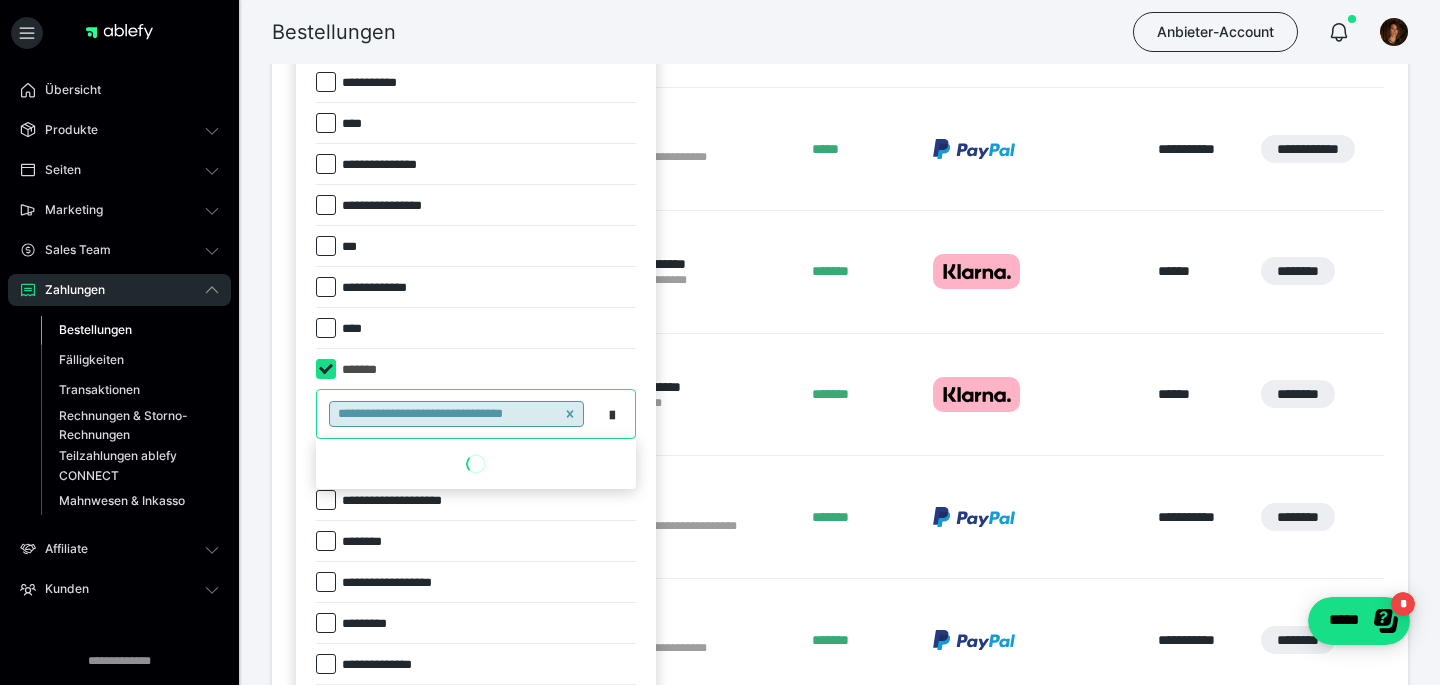 click at bounding box center (618, 414) 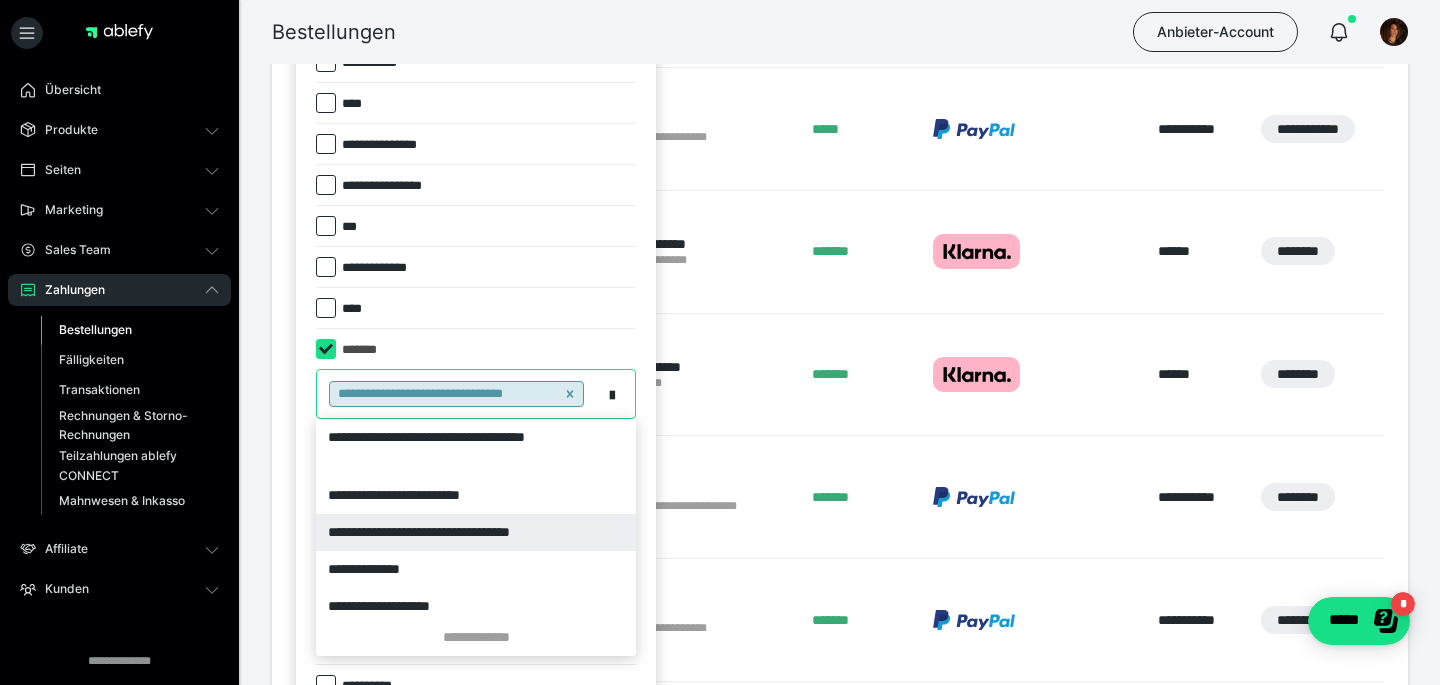 scroll, scrollTop: 871, scrollLeft: 0, axis: vertical 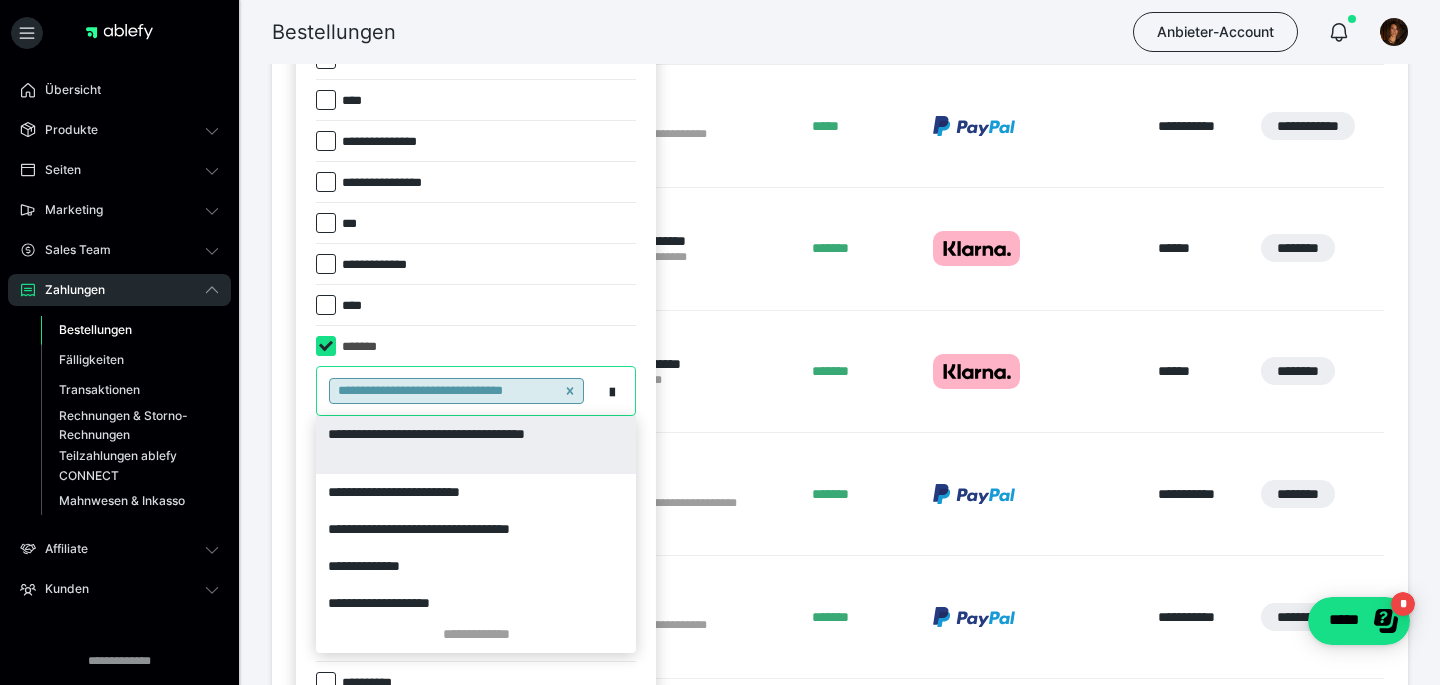 click on "**********" at bounding box center (476, 445) 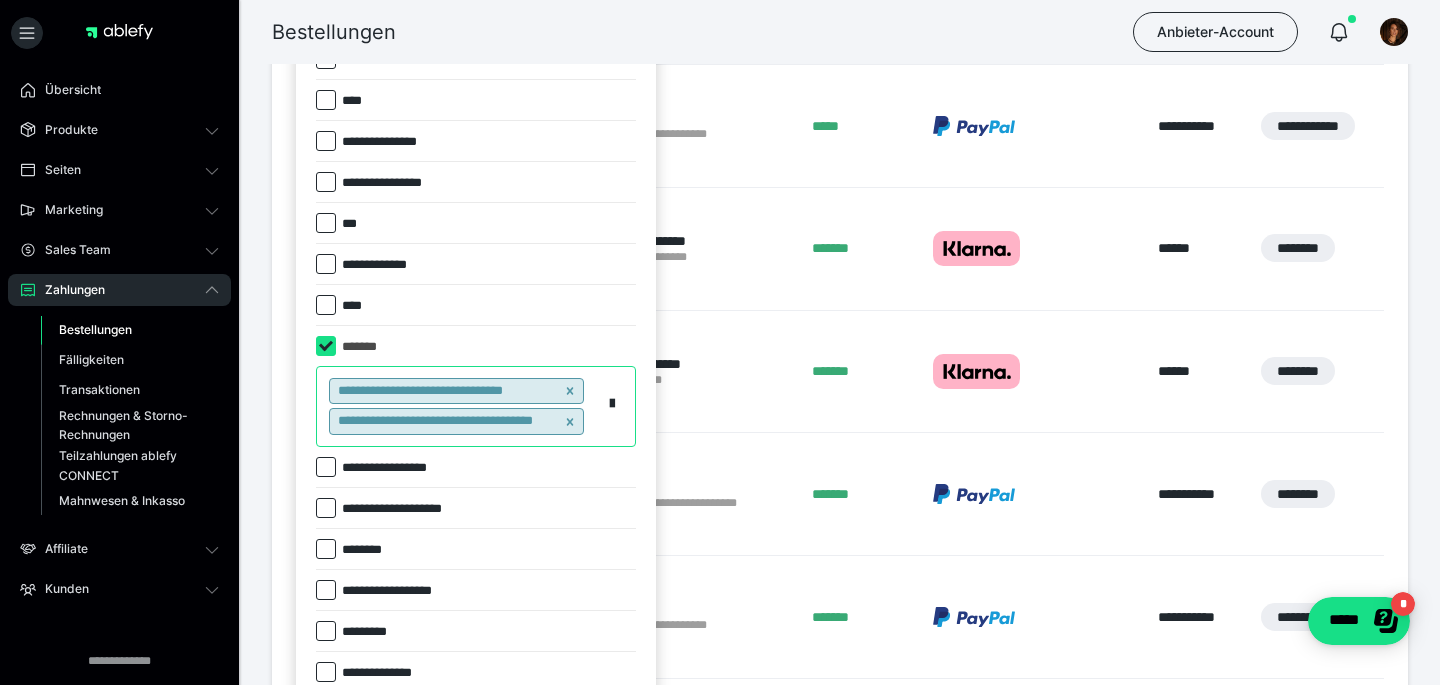 click on "**********" at bounding box center [459, 406] 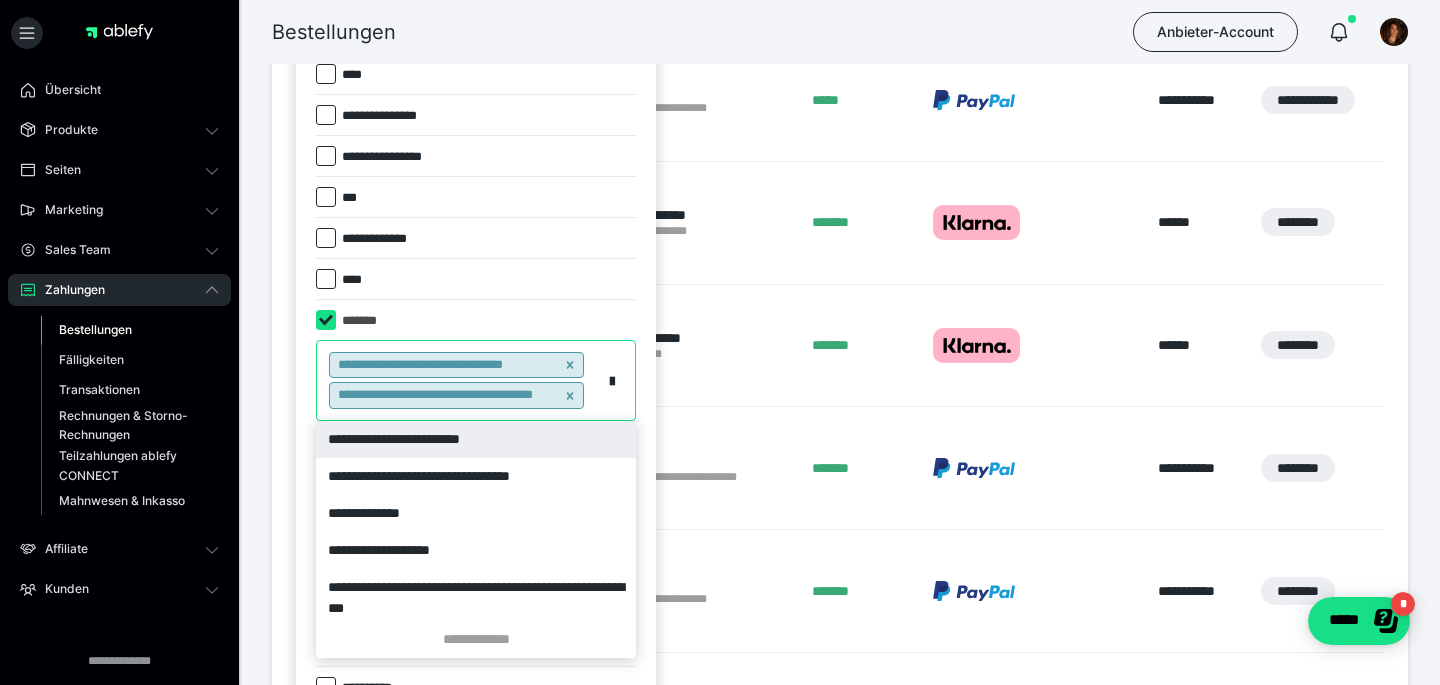 scroll, scrollTop: 901, scrollLeft: 0, axis: vertical 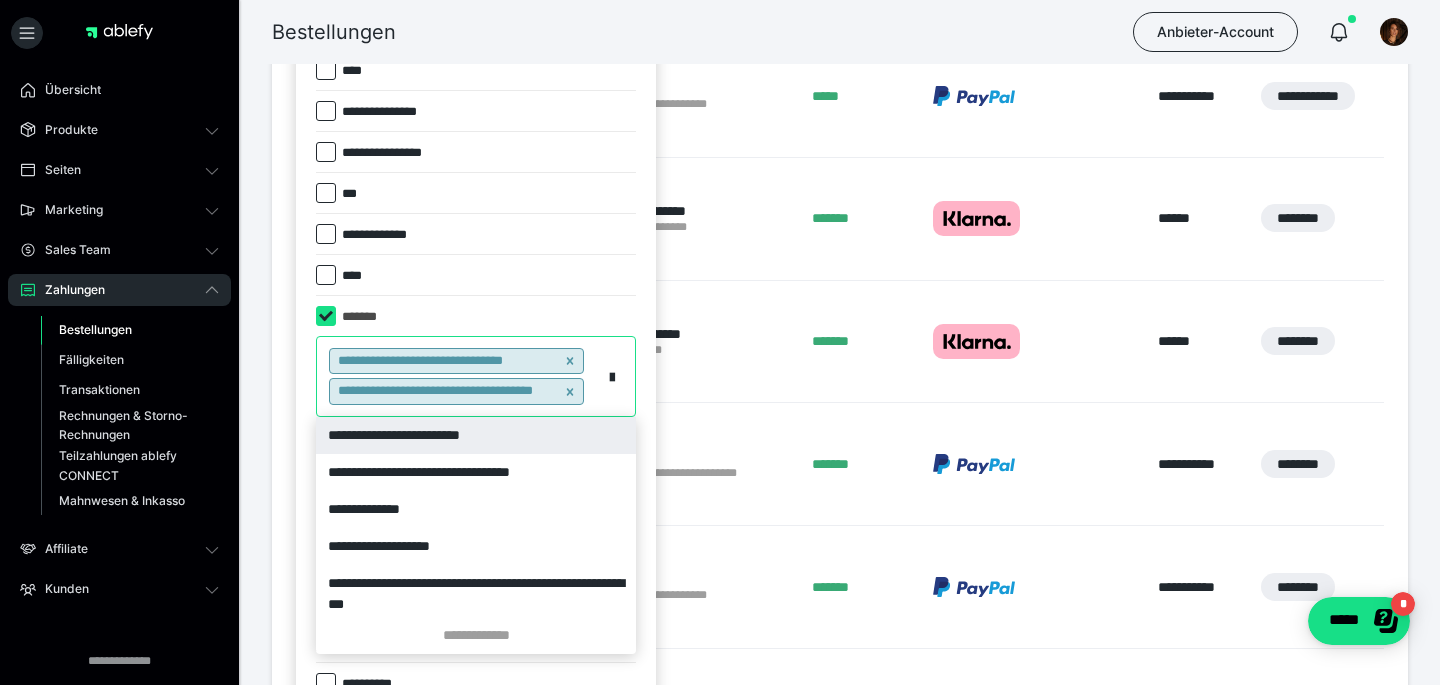 click on "**********" at bounding box center (476, 435) 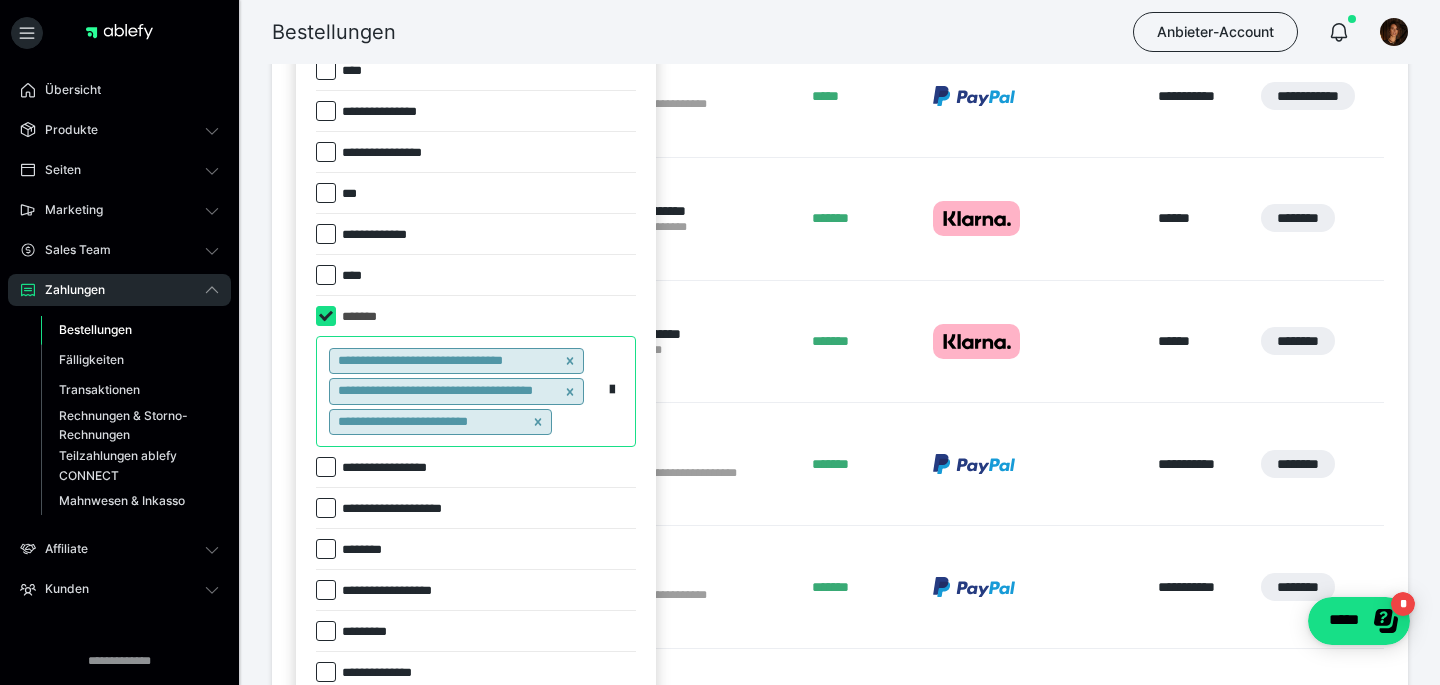 scroll, scrollTop: 380, scrollLeft: 0, axis: vertical 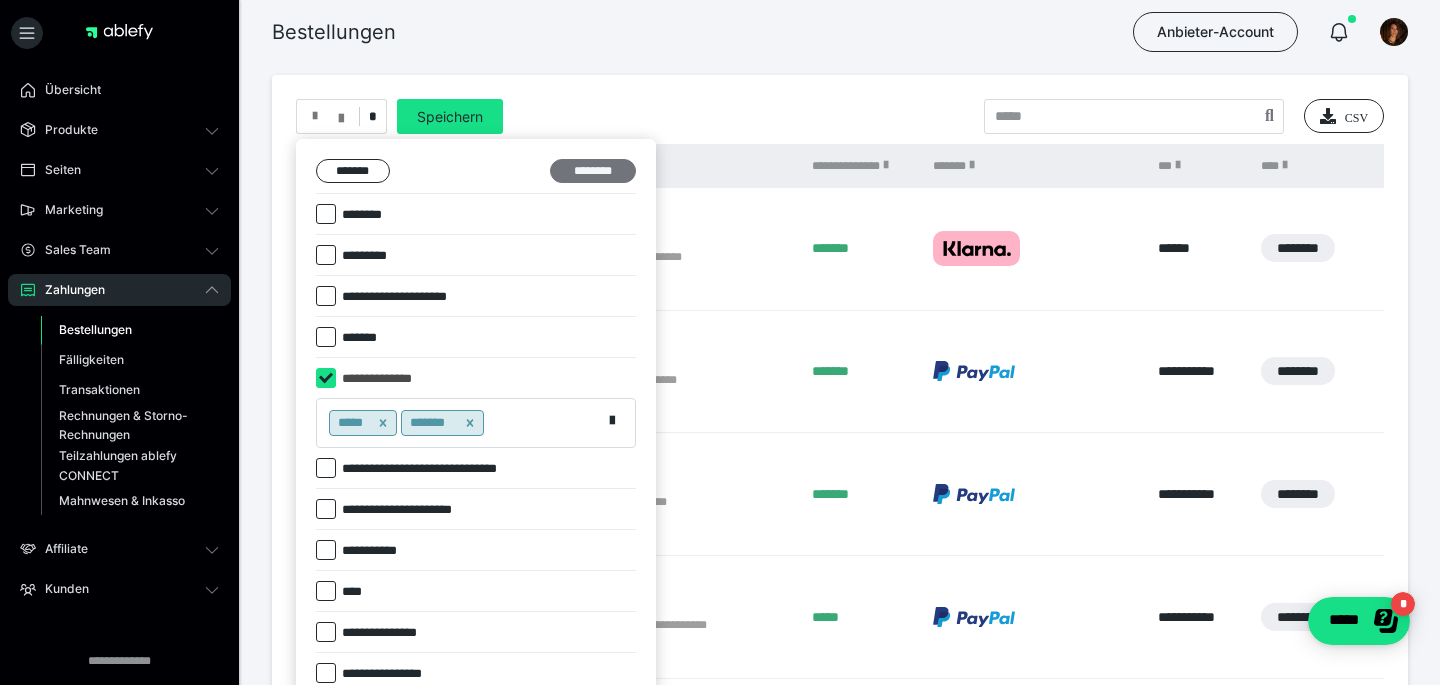 click on "********" at bounding box center (593, 171) 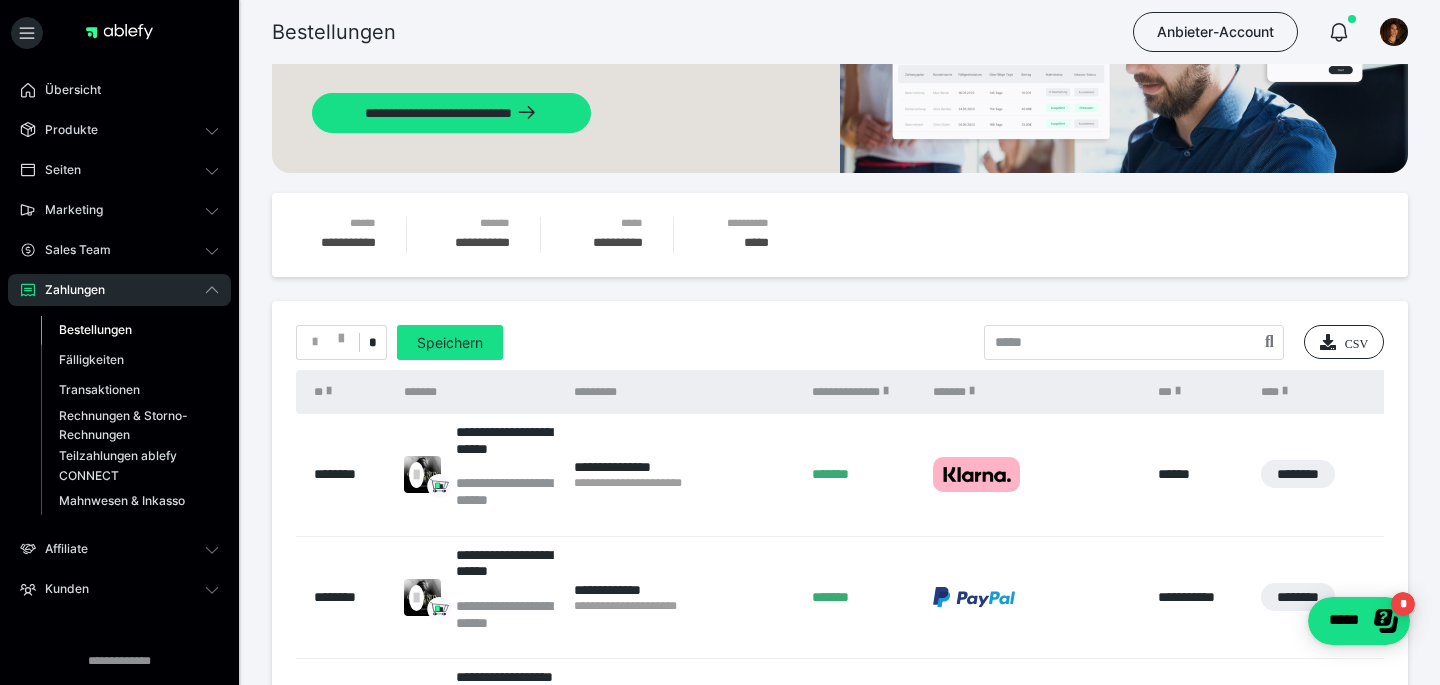 scroll, scrollTop: 146, scrollLeft: 0, axis: vertical 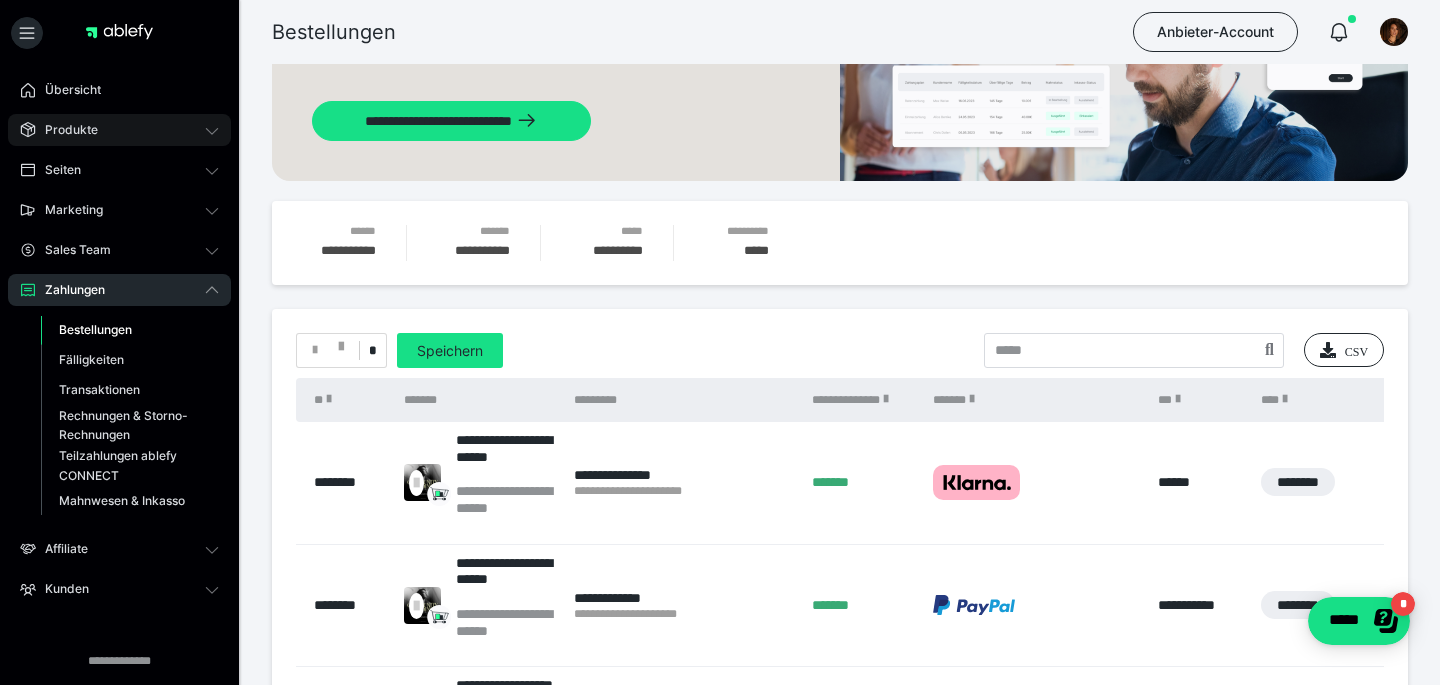 click on "Produkte" at bounding box center [119, 130] 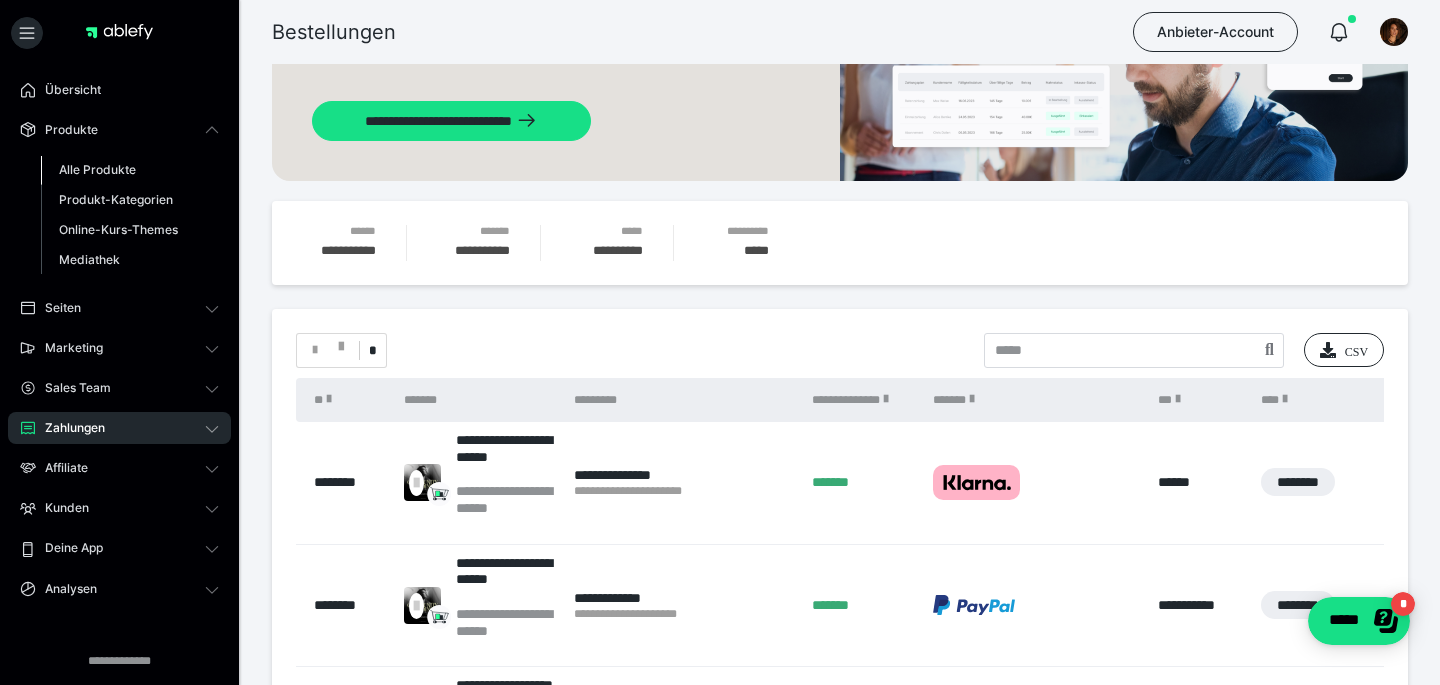 click on "Alle Produkte" at bounding box center [97, 169] 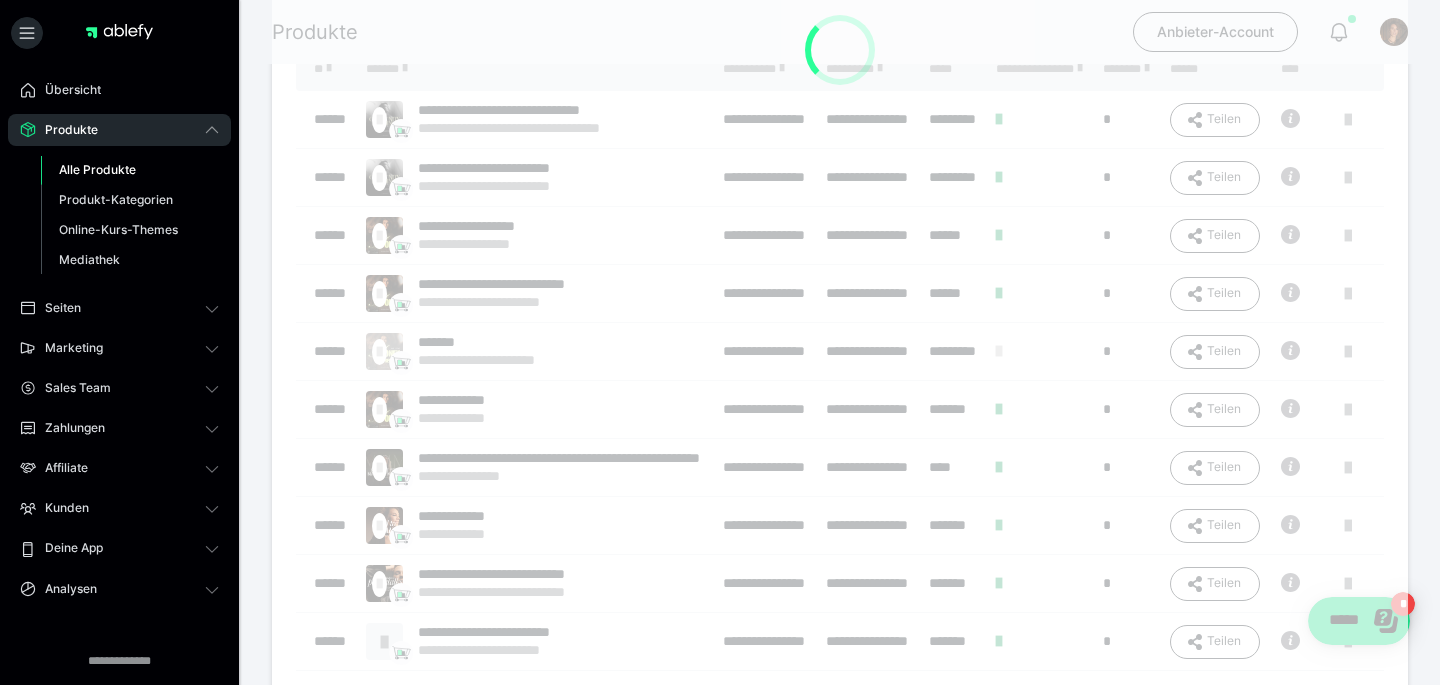 scroll, scrollTop: 0, scrollLeft: 0, axis: both 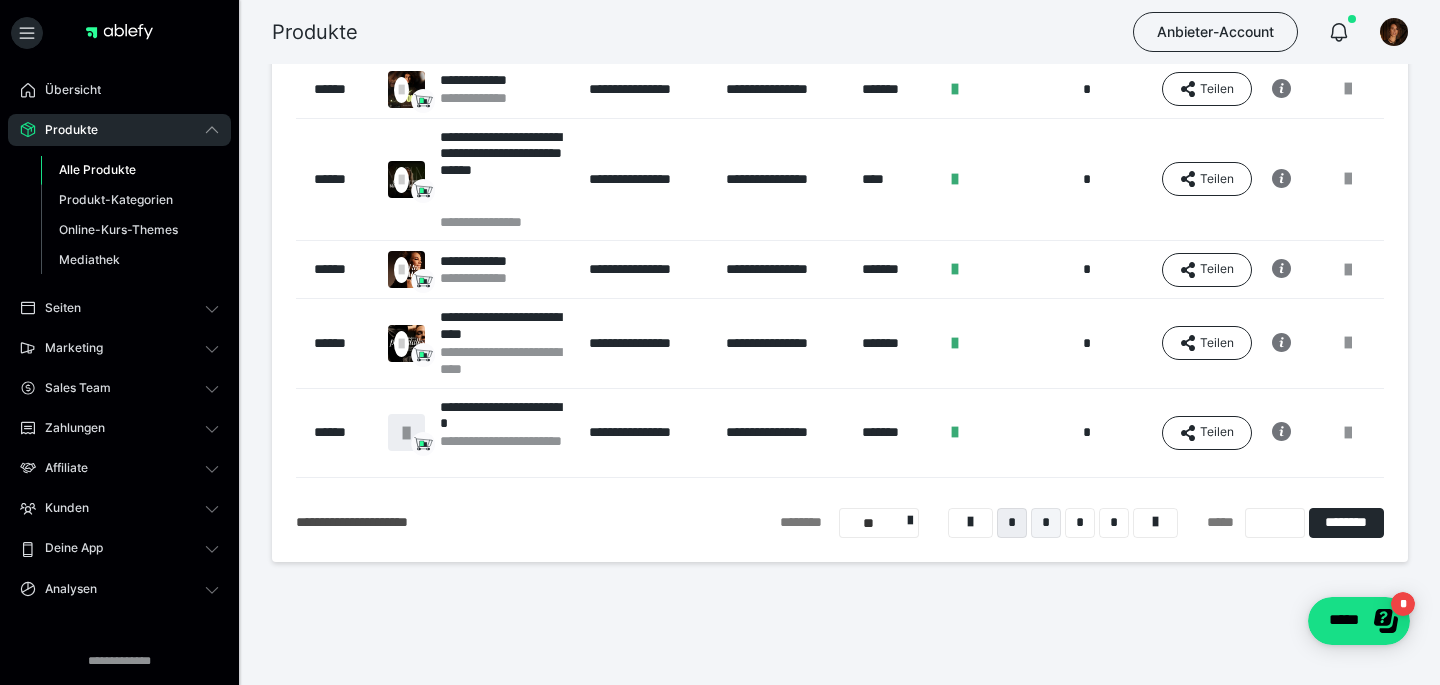 click on "*" at bounding box center [1046, 523] 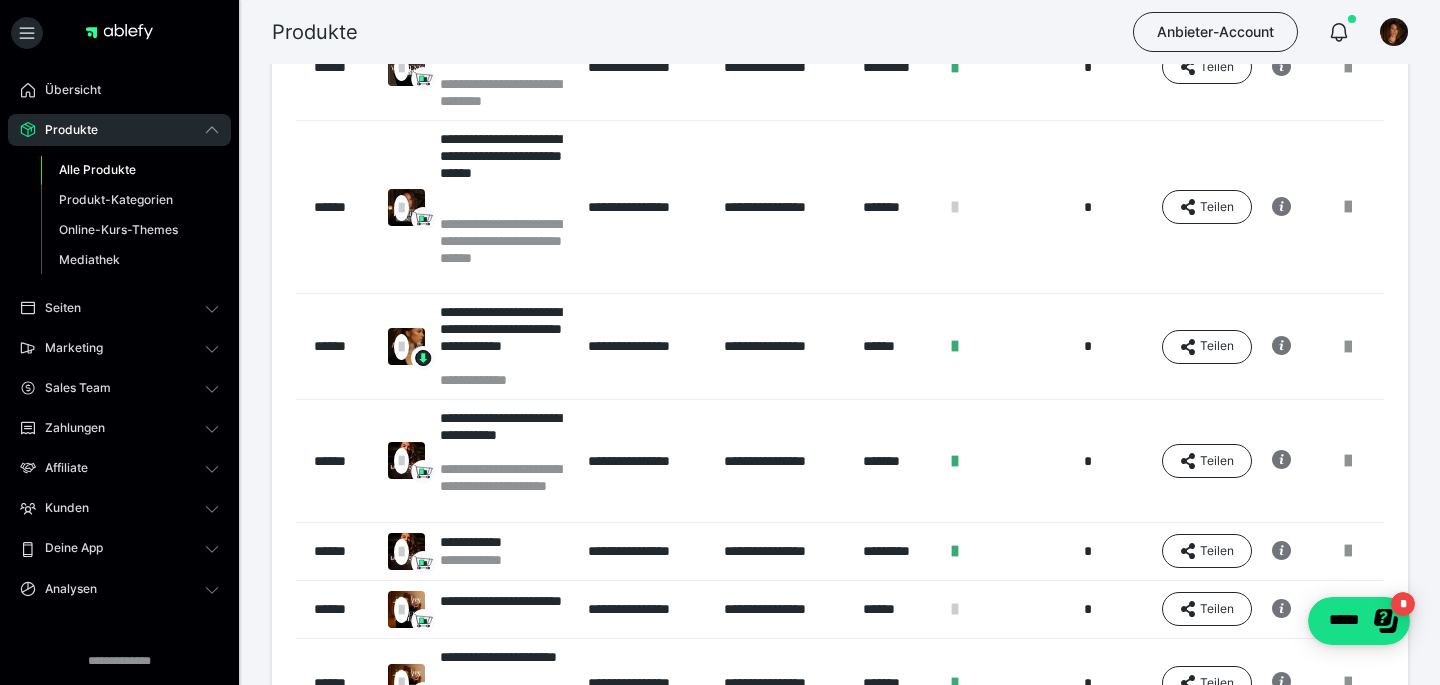 scroll, scrollTop: 687, scrollLeft: 0, axis: vertical 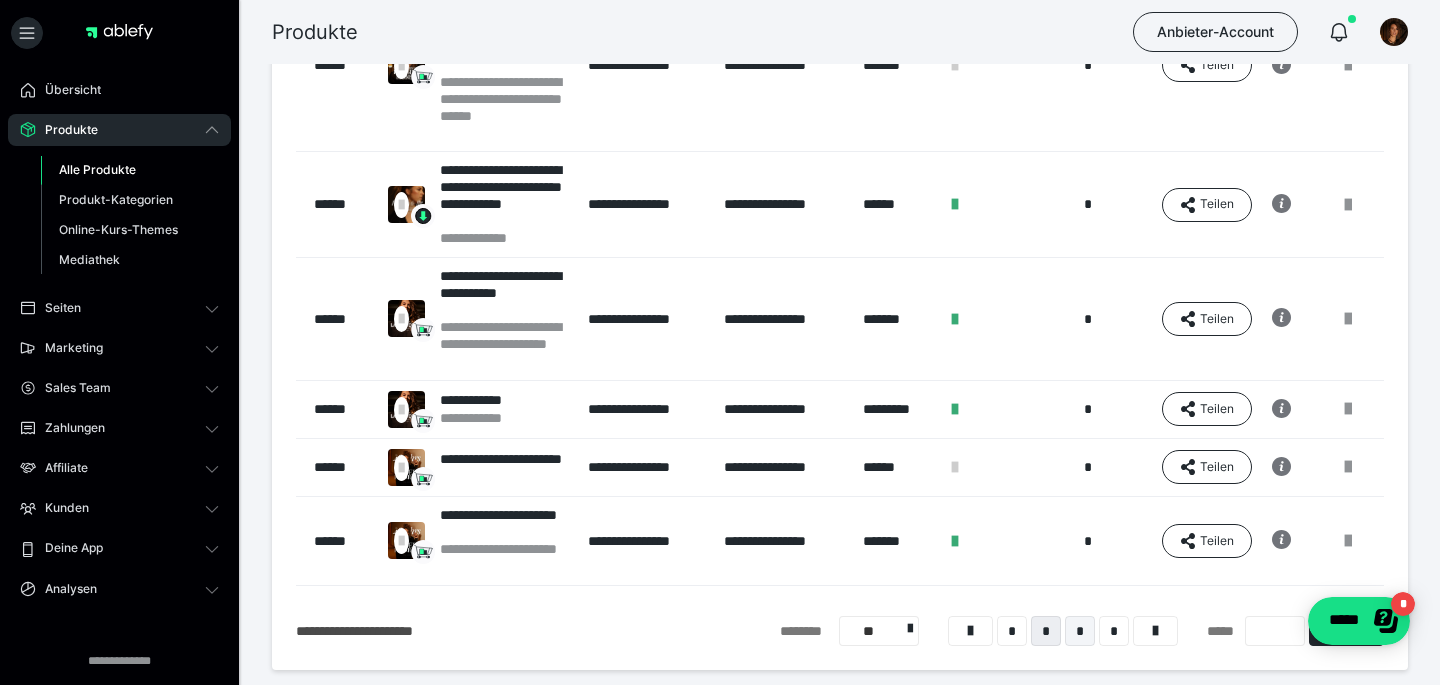 click on "*" at bounding box center (1080, 631) 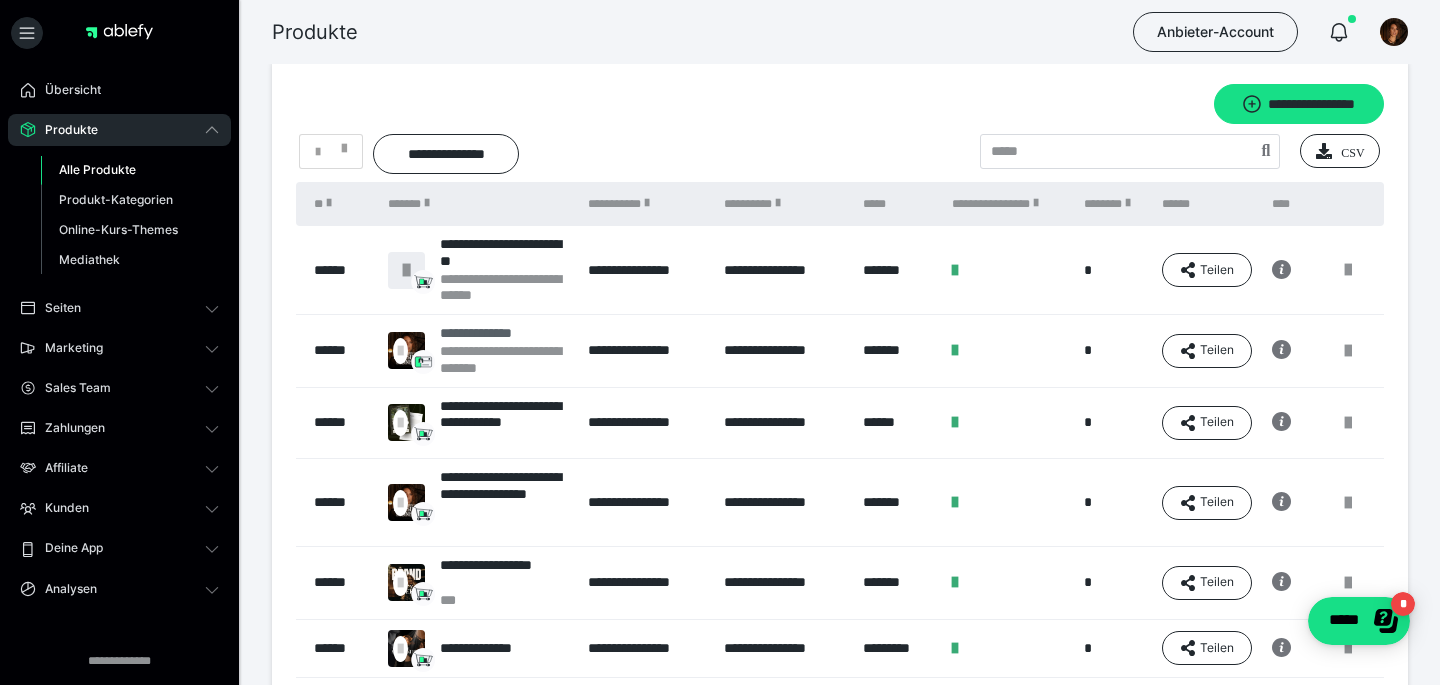 click on "**********" at bounding box center (504, 333) 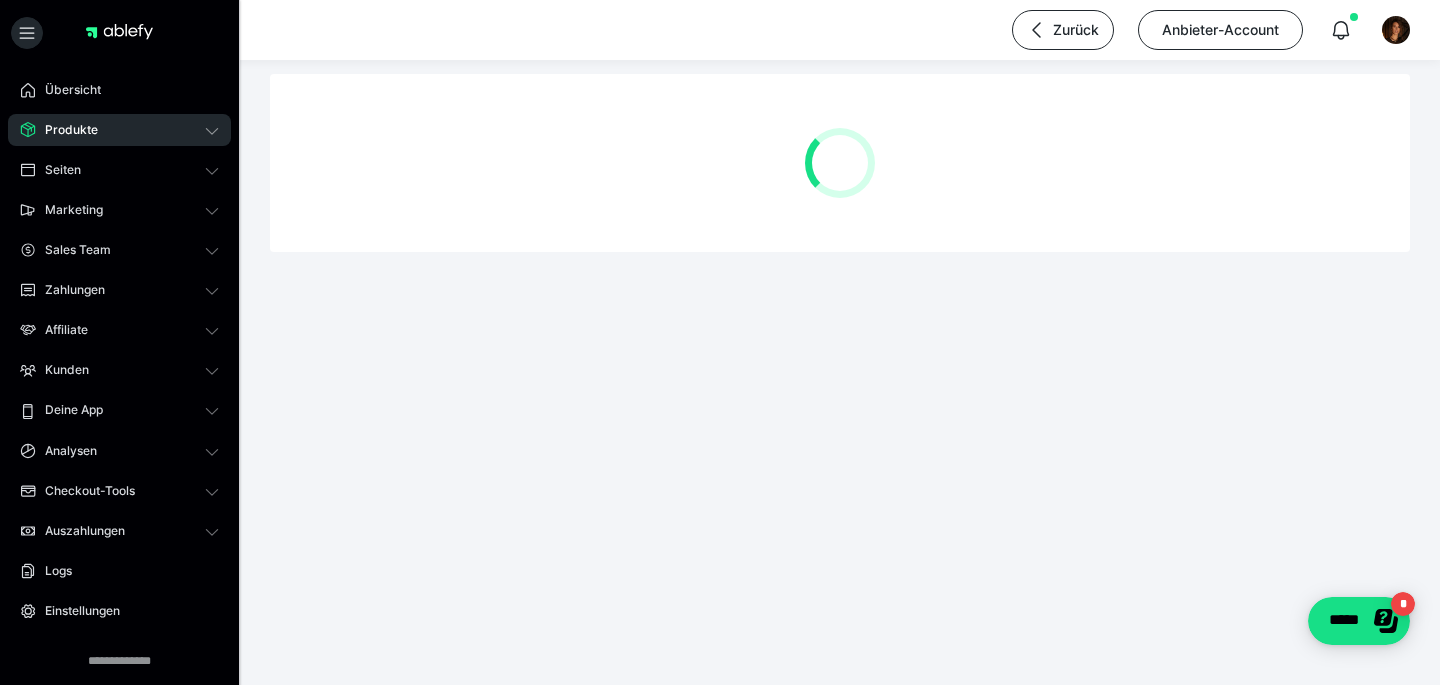 scroll, scrollTop: 0, scrollLeft: 0, axis: both 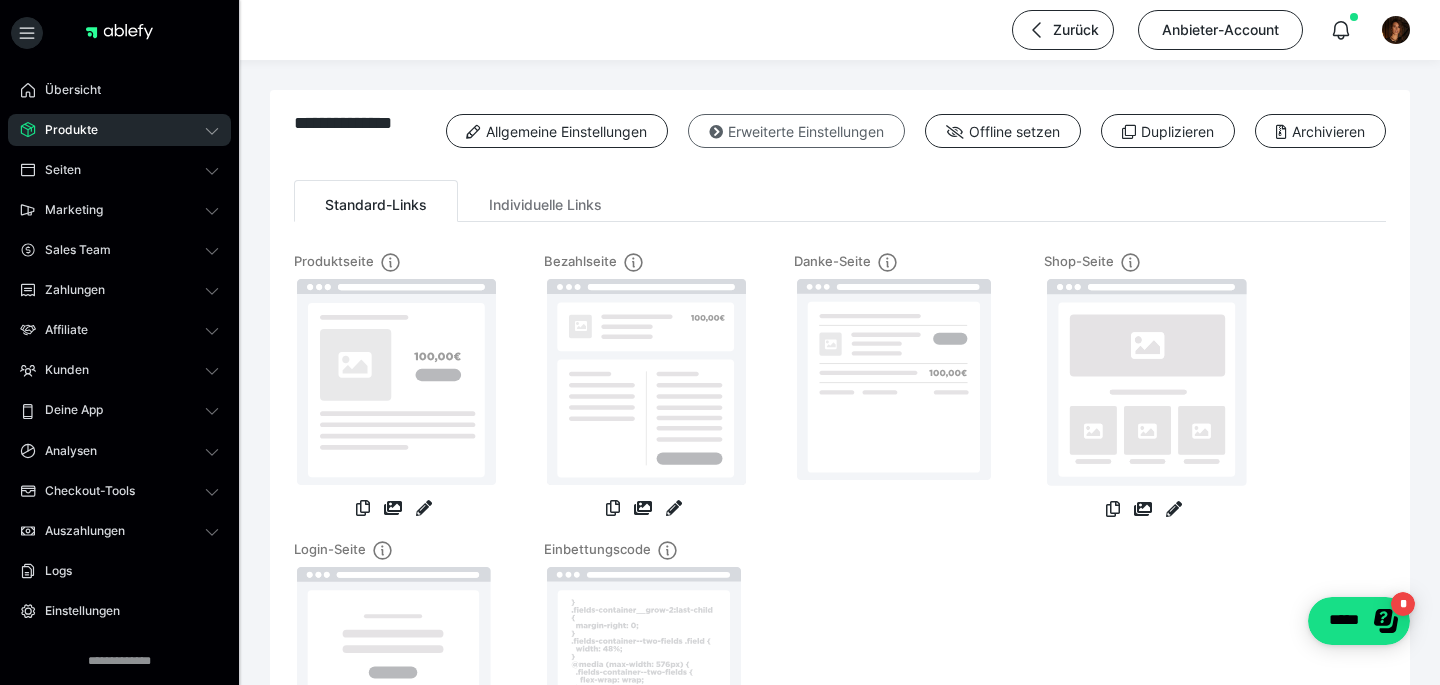 click on "Erweiterte Einstellungen" at bounding box center (796, 131) 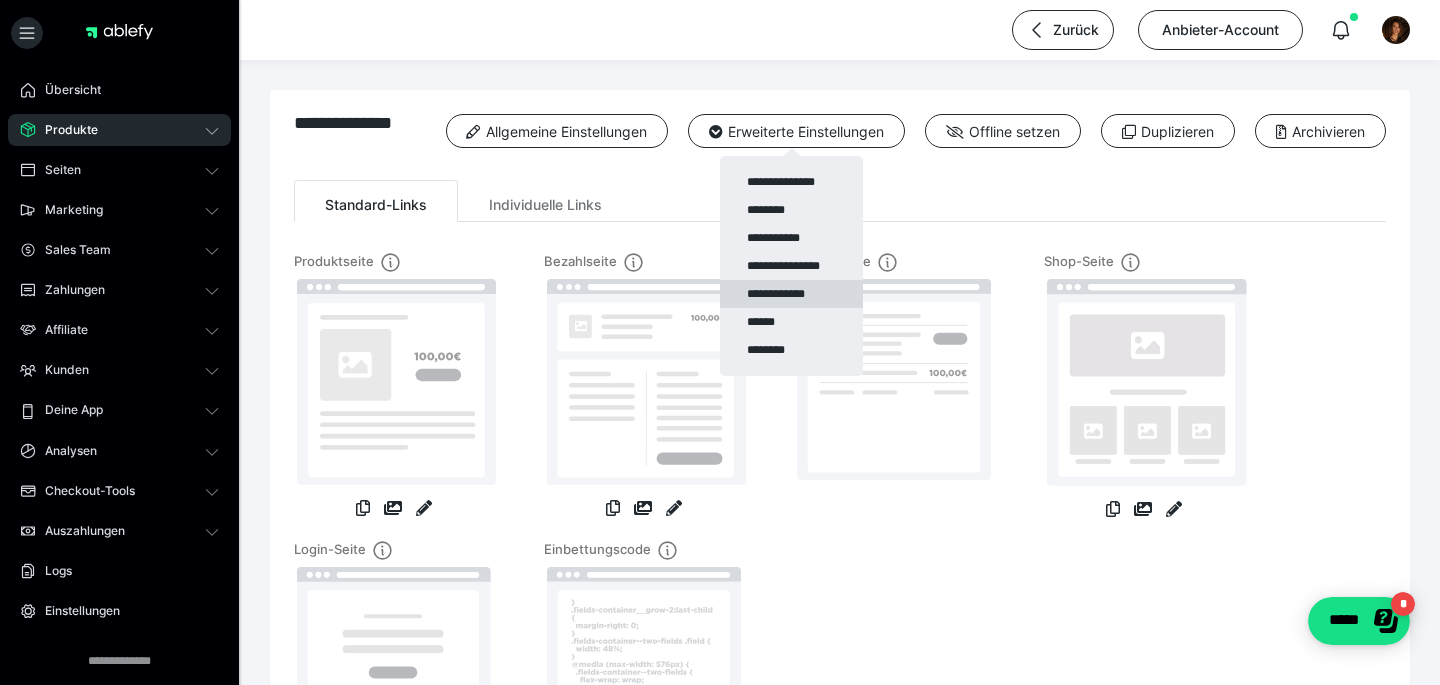 click on "**********" at bounding box center (791, 294) 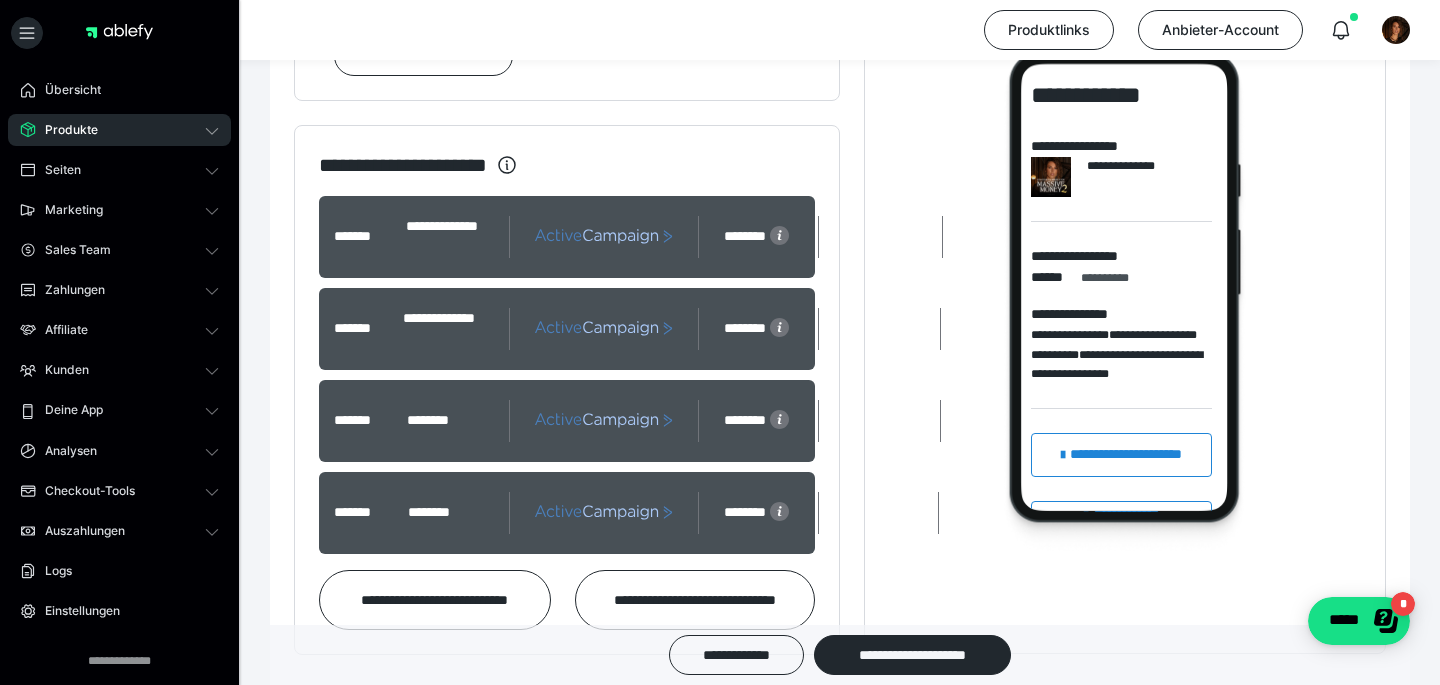 scroll, scrollTop: 1974, scrollLeft: 0, axis: vertical 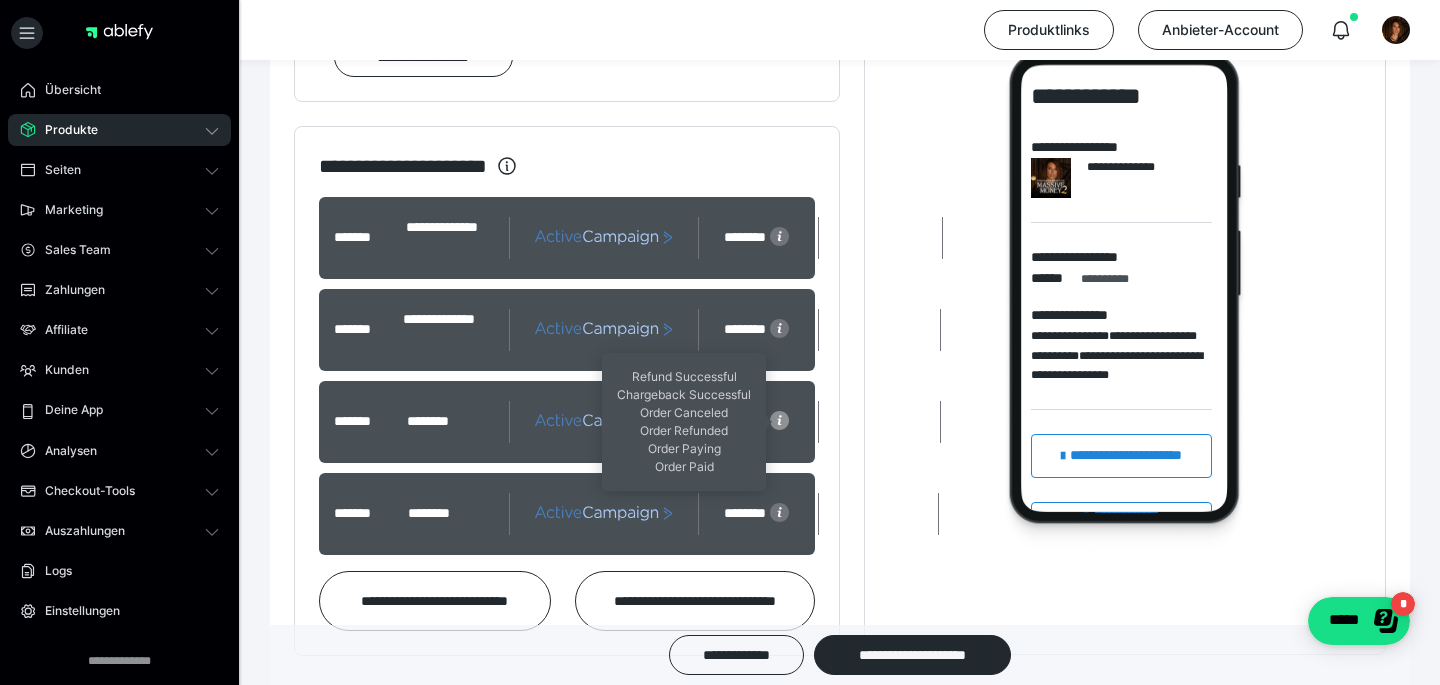click 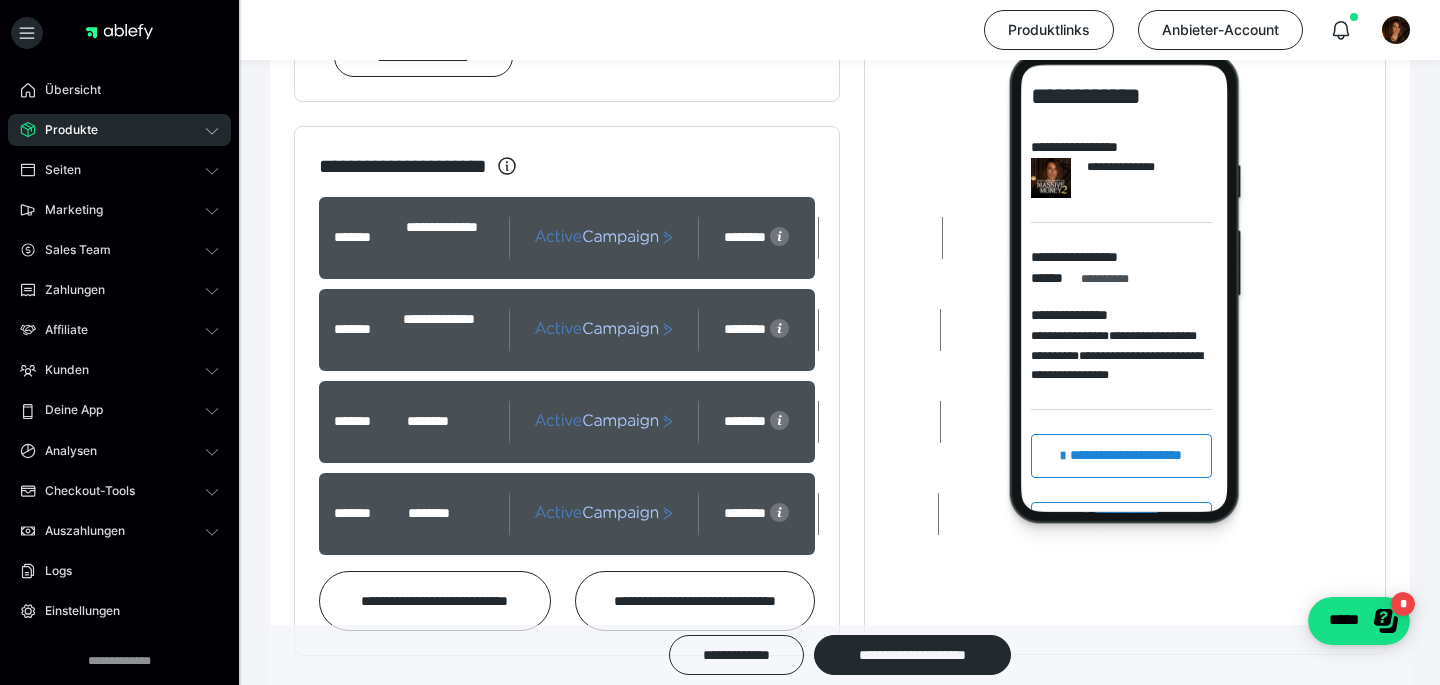 click on "********" at bounding box center (443, 421) 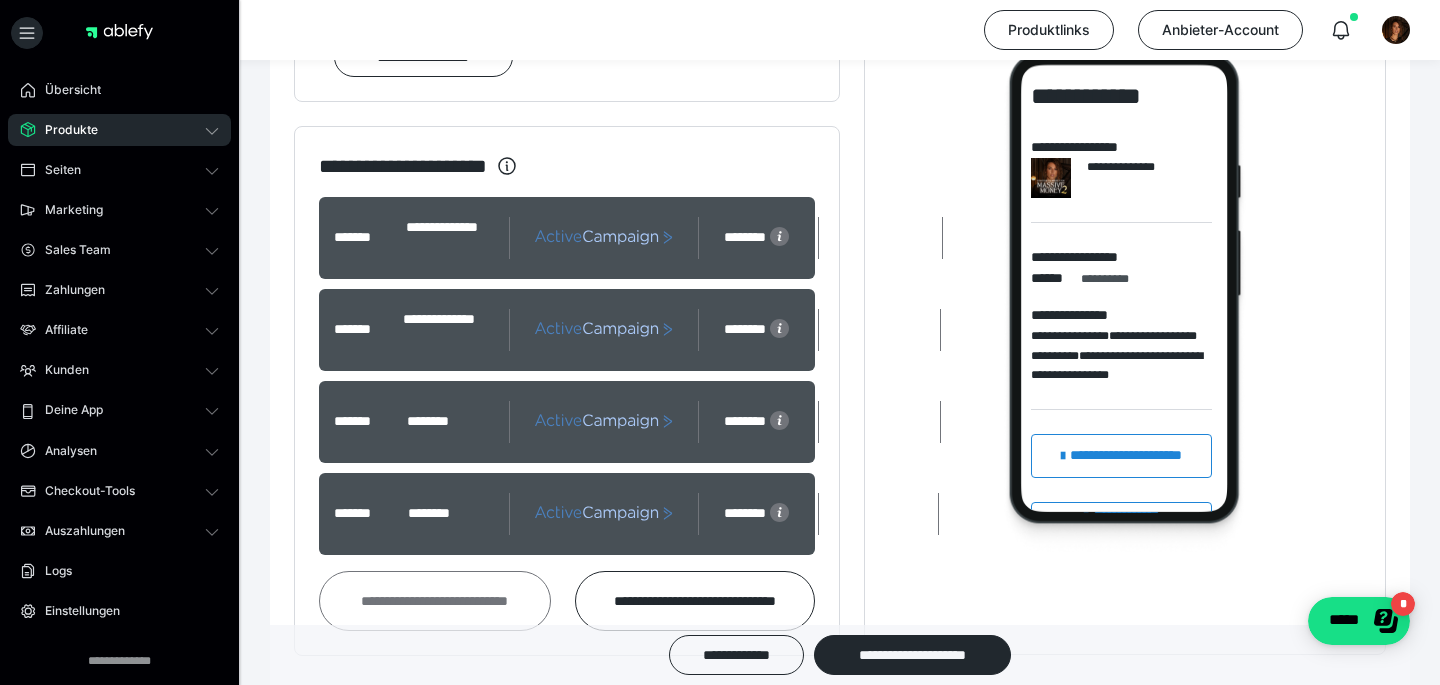 click on "**********" at bounding box center [435, 601] 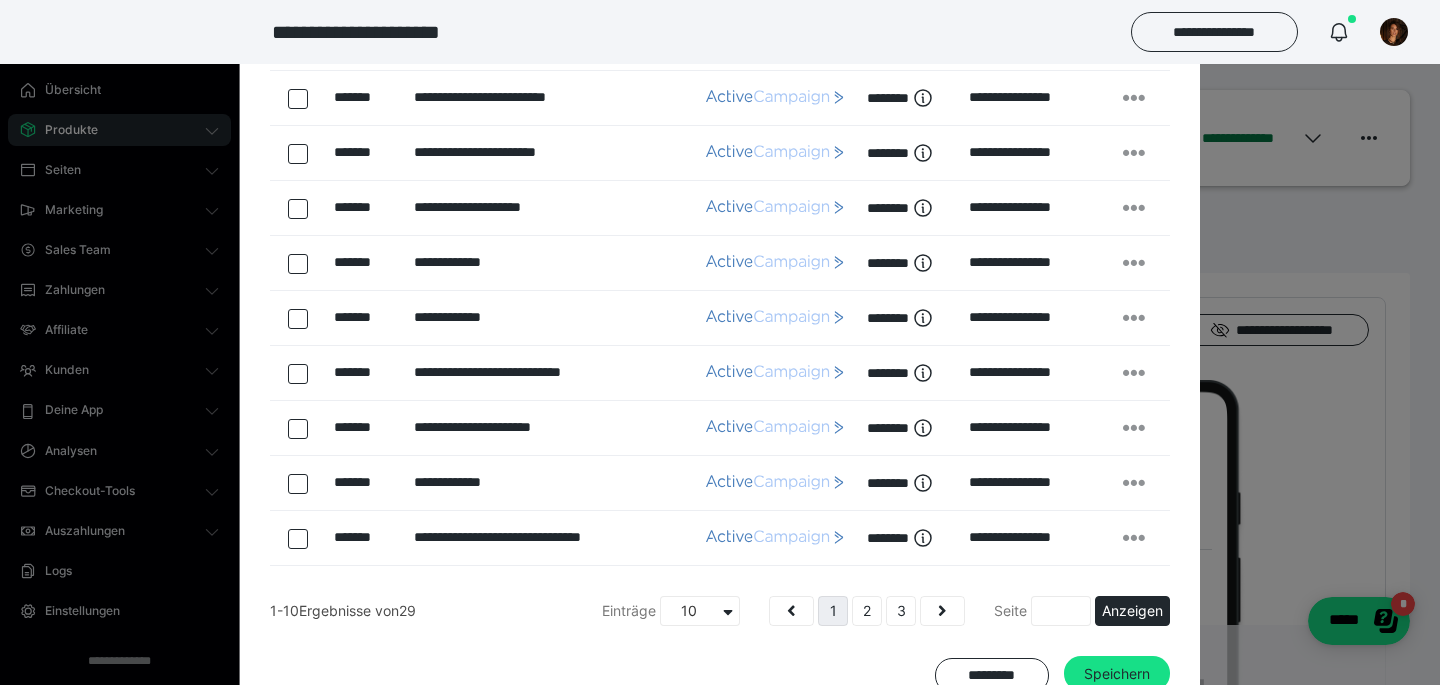 scroll, scrollTop: 294, scrollLeft: 0, axis: vertical 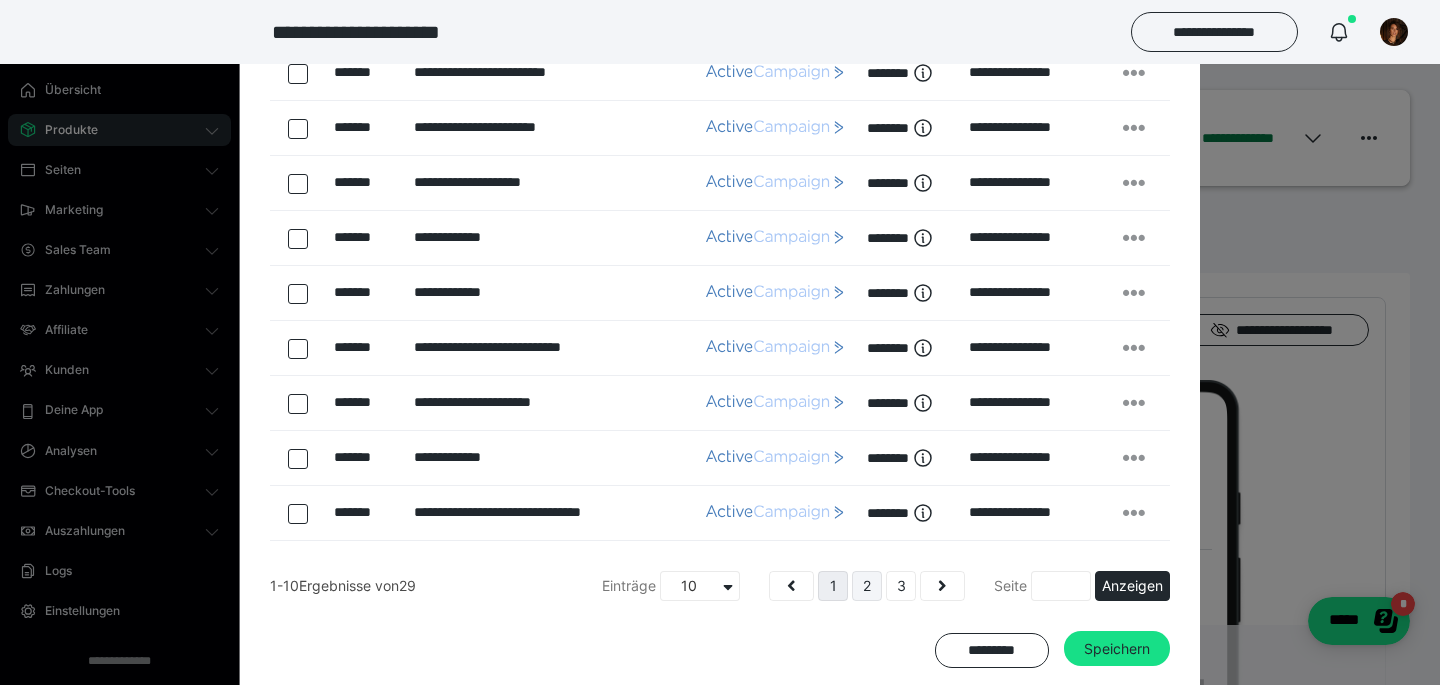 click on "2" at bounding box center (867, 586) 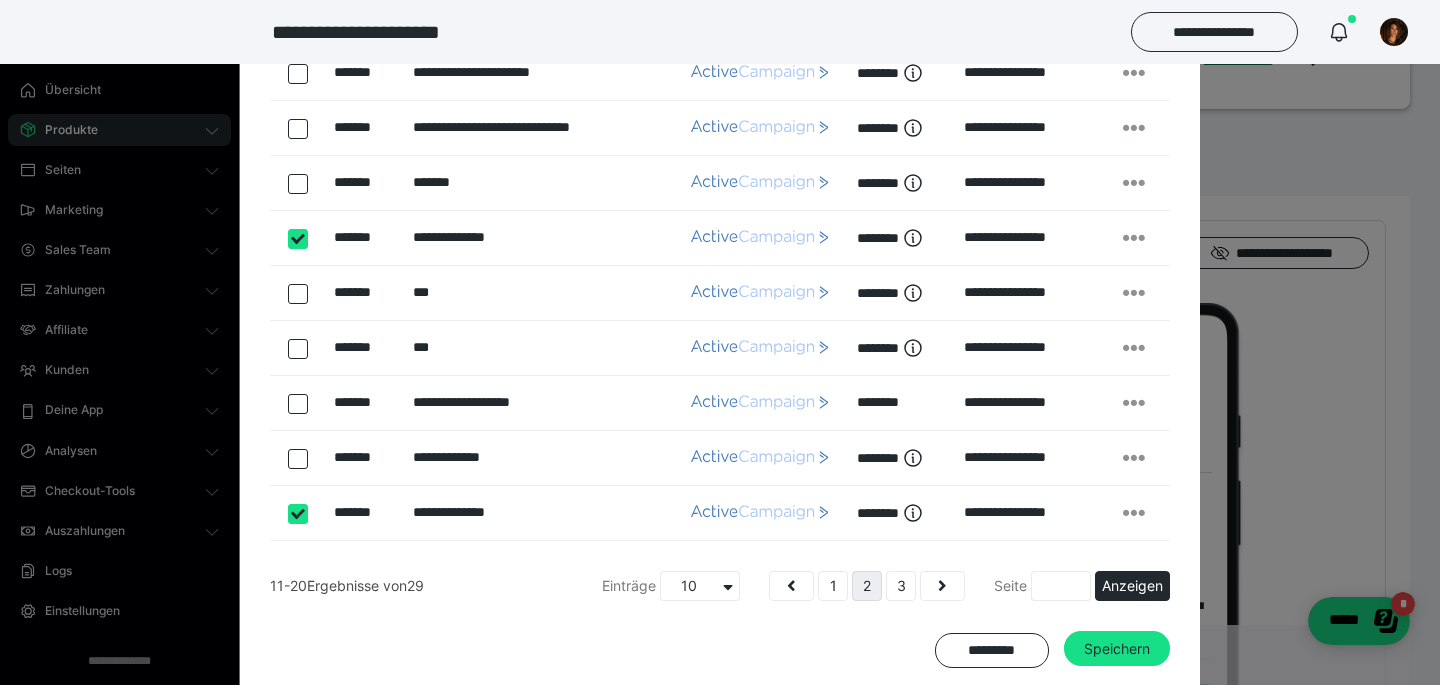 scroll, scrollTop: 187, scrollLeft: 0, axis: vertical 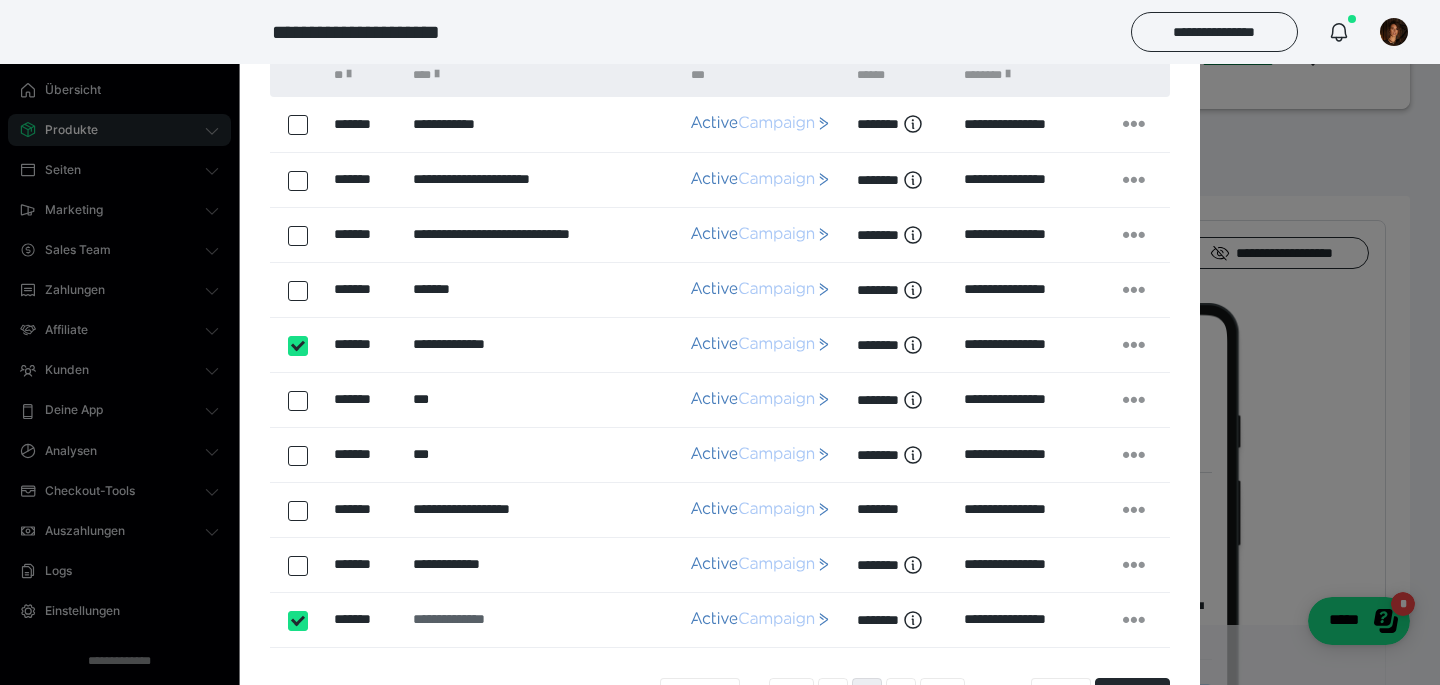 click on "**********" at bounding box center (541, 619) 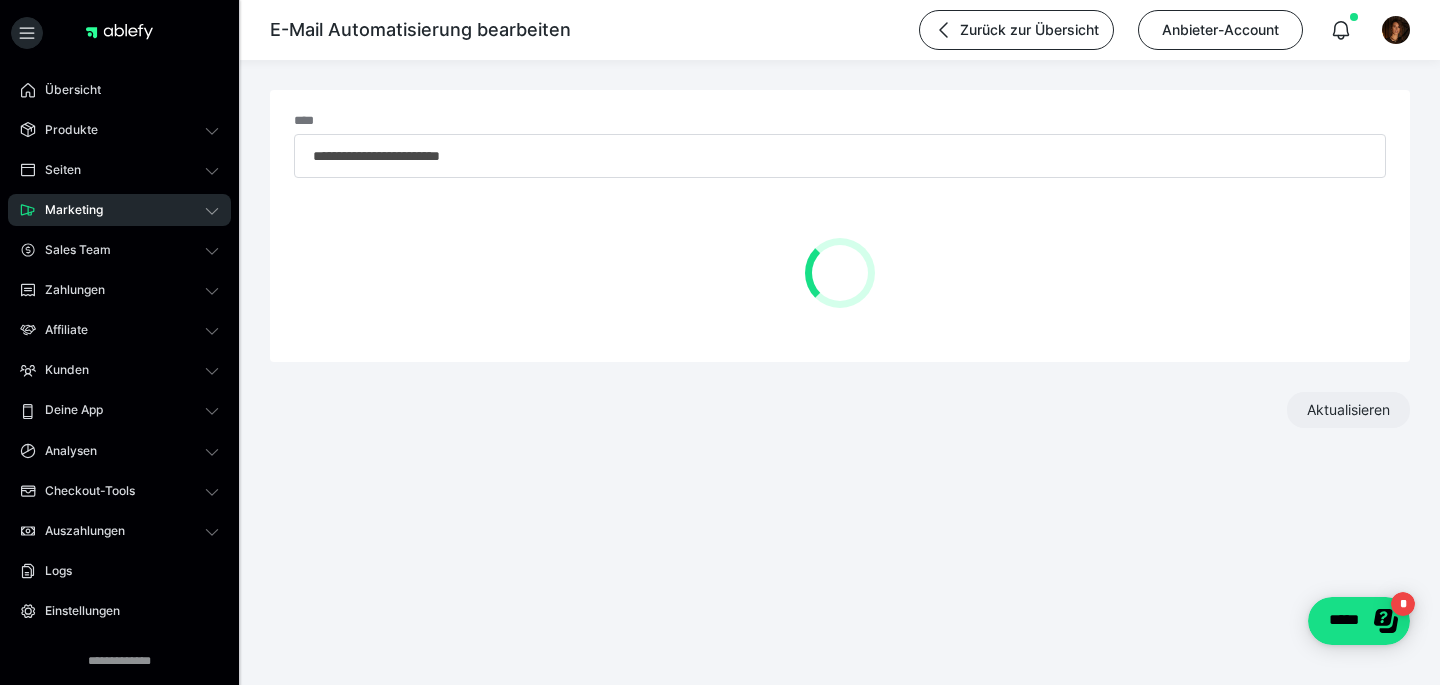 type on "**********" 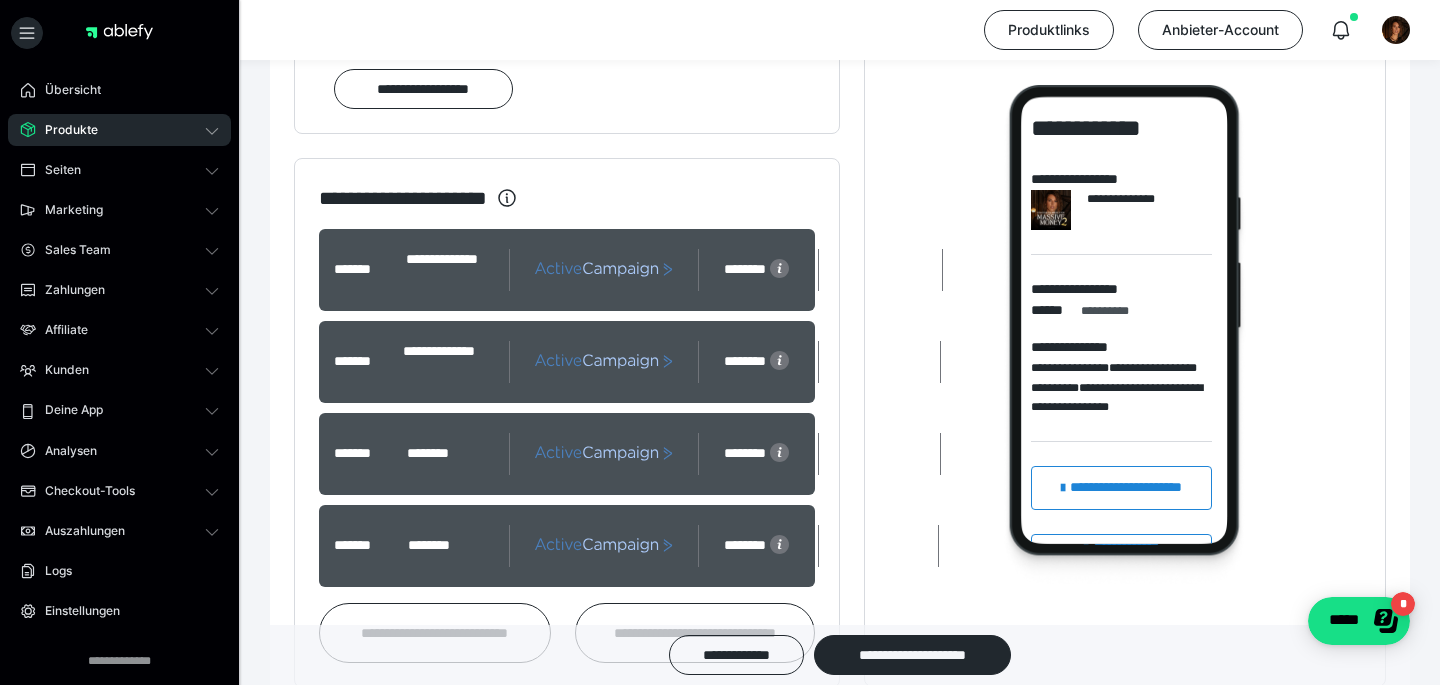 scroll, scrollTop: 2176, scrollLeft: 0, axis: vertical 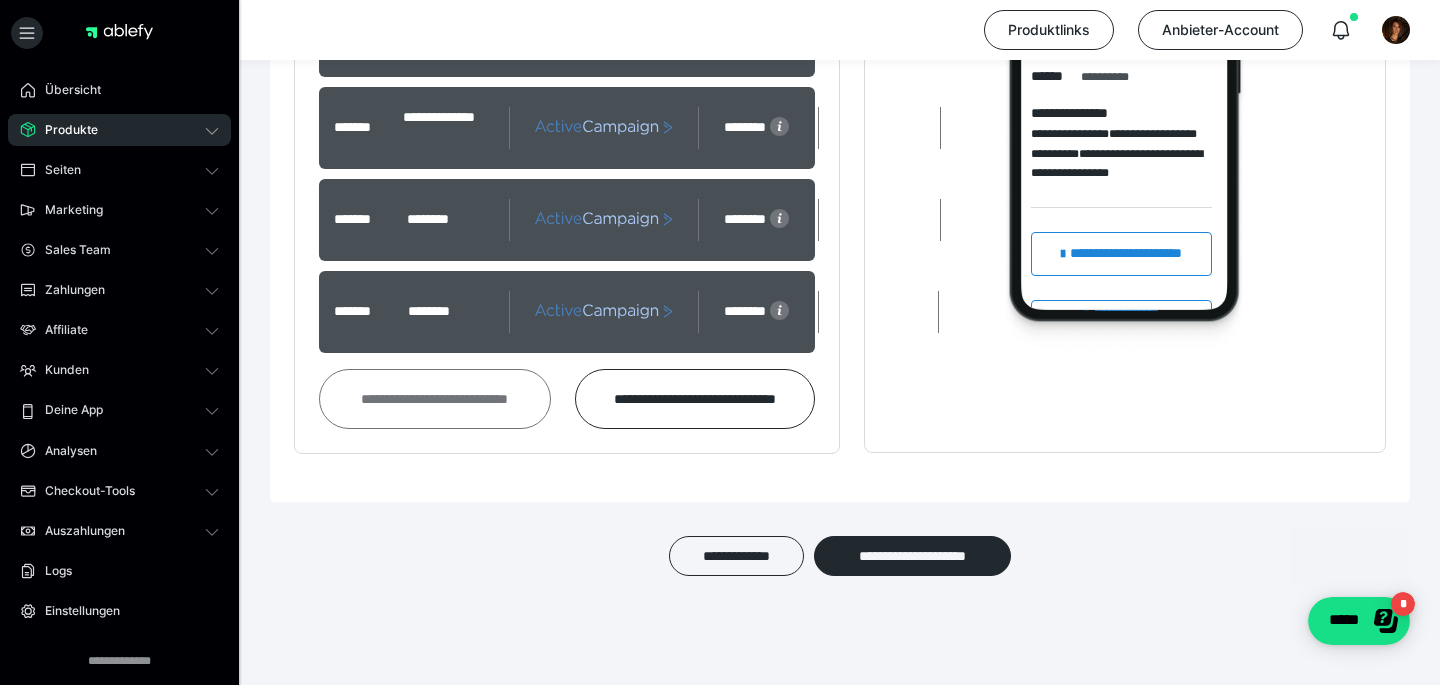 click on "**********" at bounding box center [435, 399] 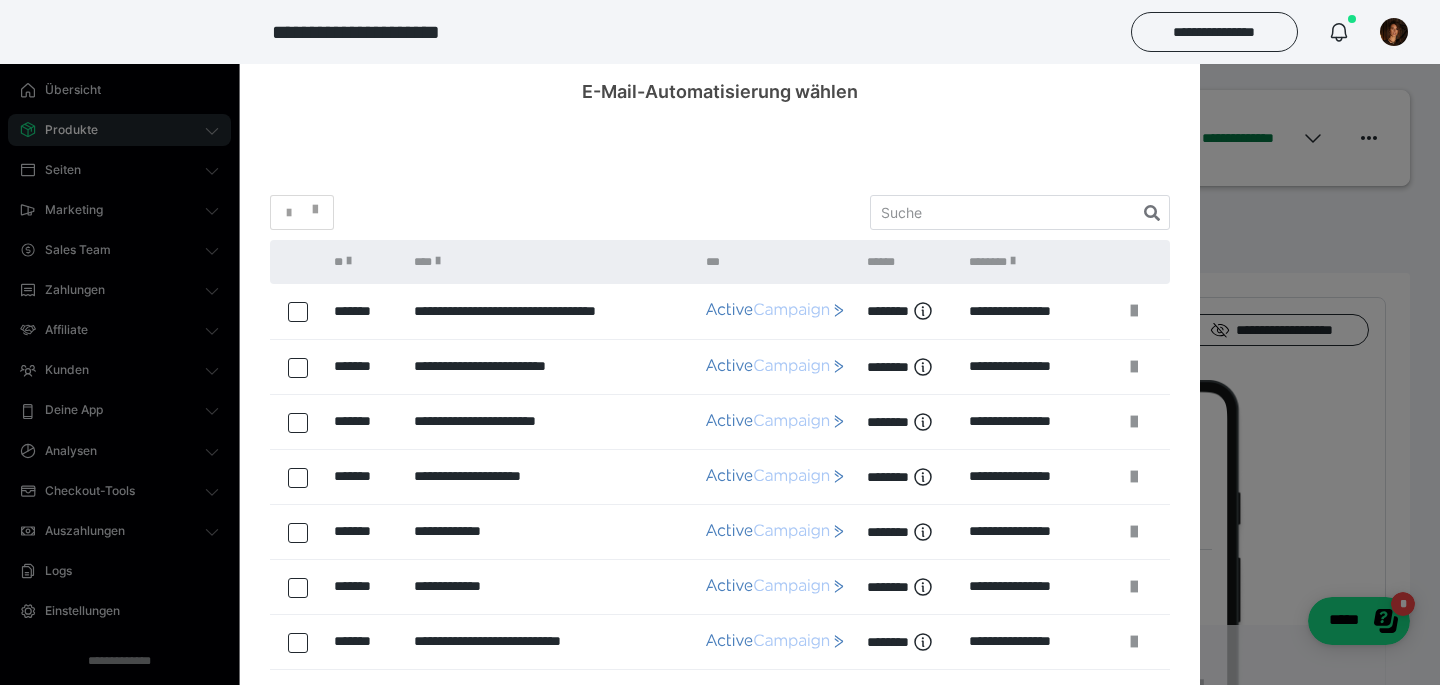 scroll, scrollTop: 333, scrollLeft: 0, axis: vertical 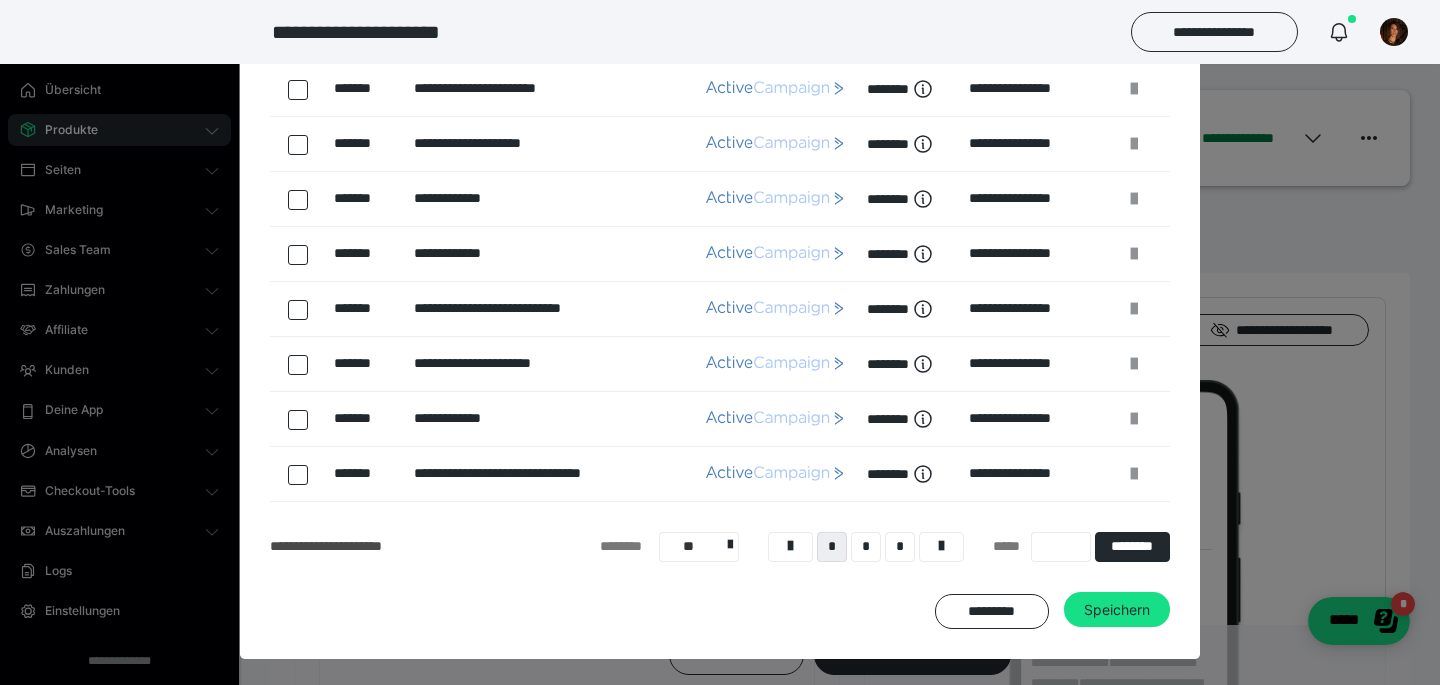 click on "* * *" at bounding box center (866, 547) 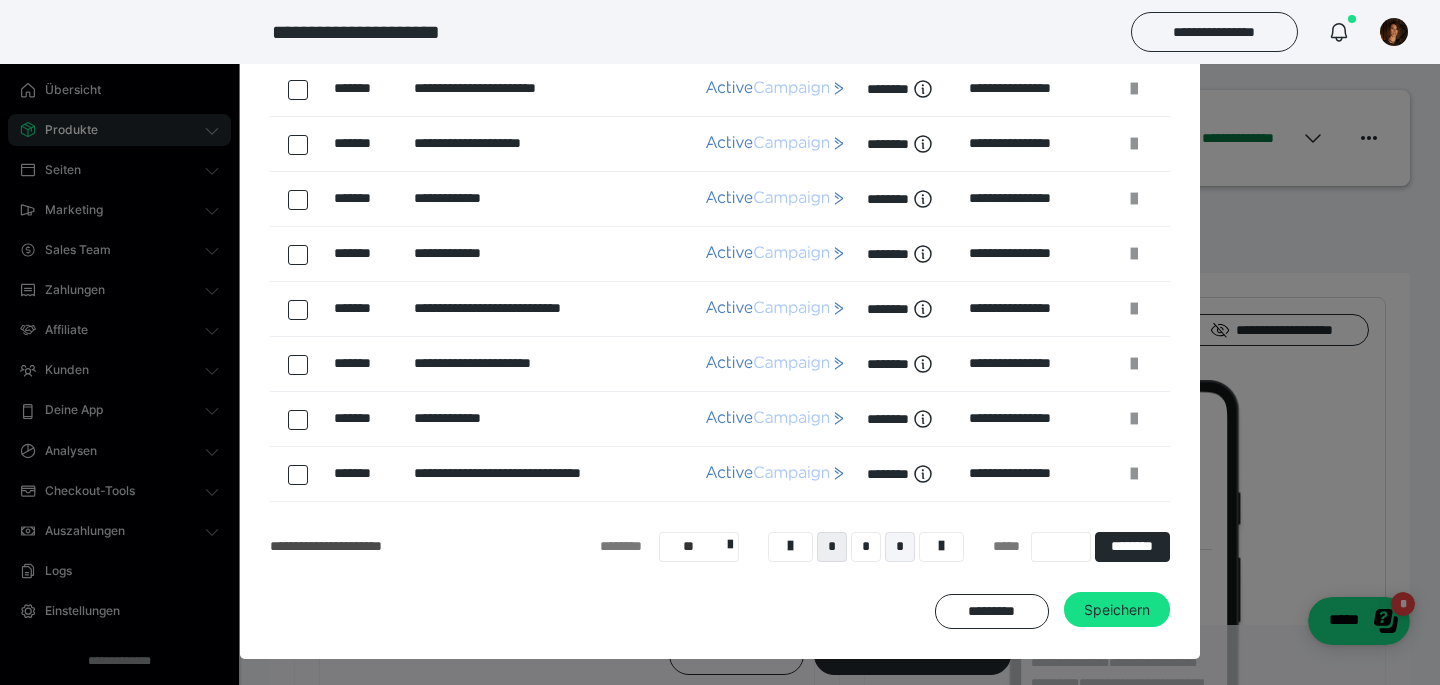 click on "*" at bounding box center [900, 547] 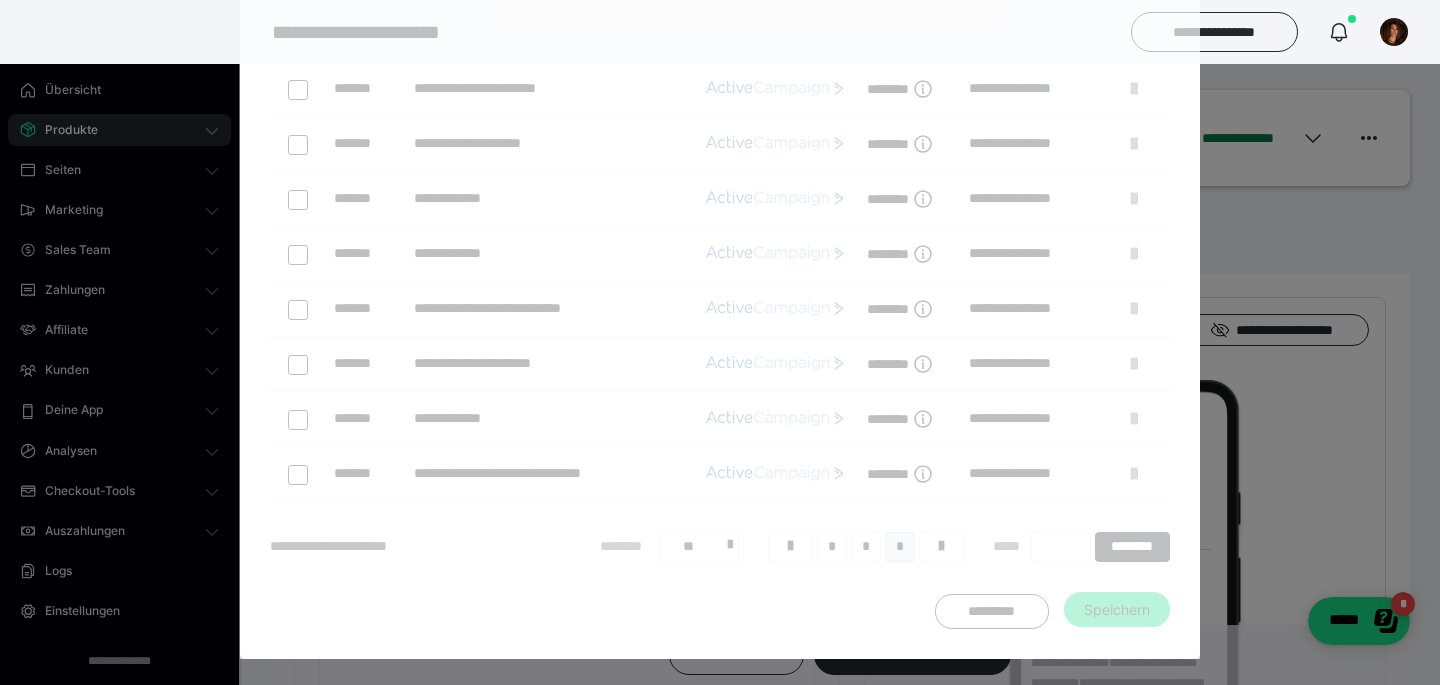 scroll, scrollTop: 77, scrollLeft: 0, axis: vertical 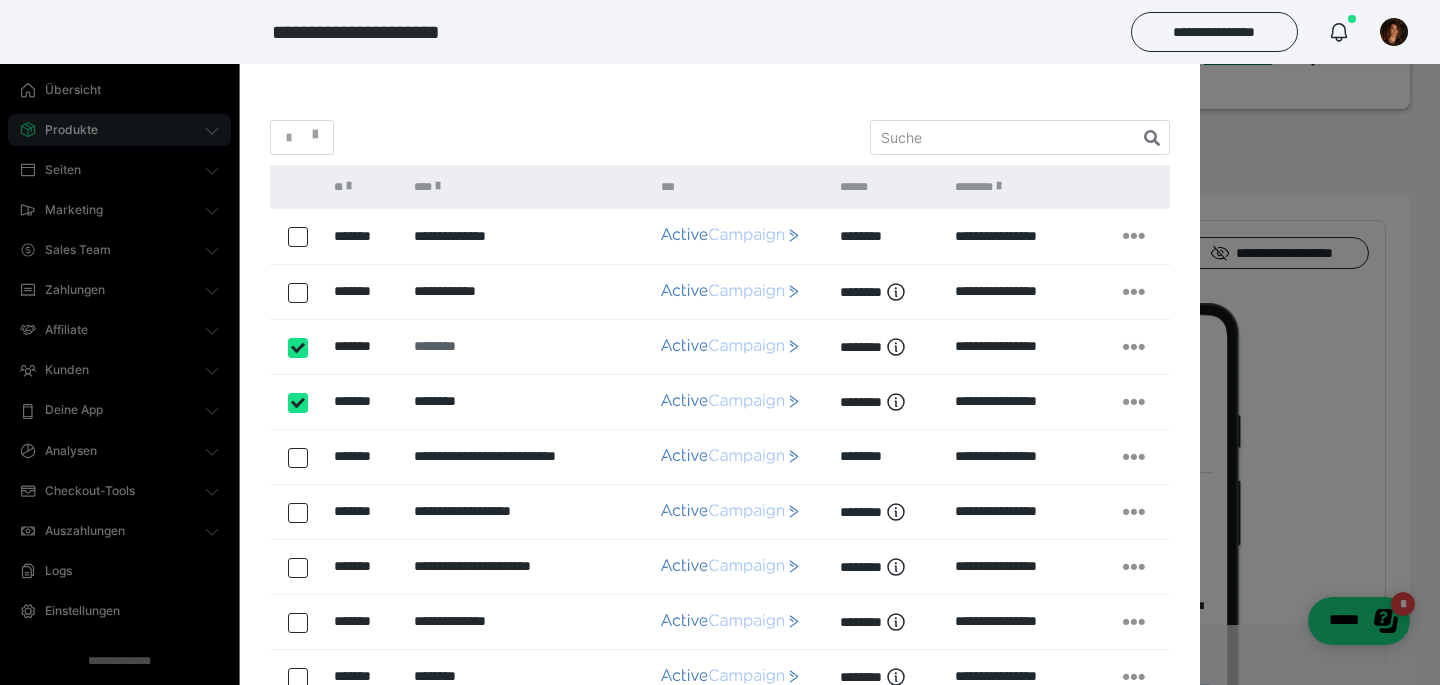 click on "********" at bounding box center (526, 346) 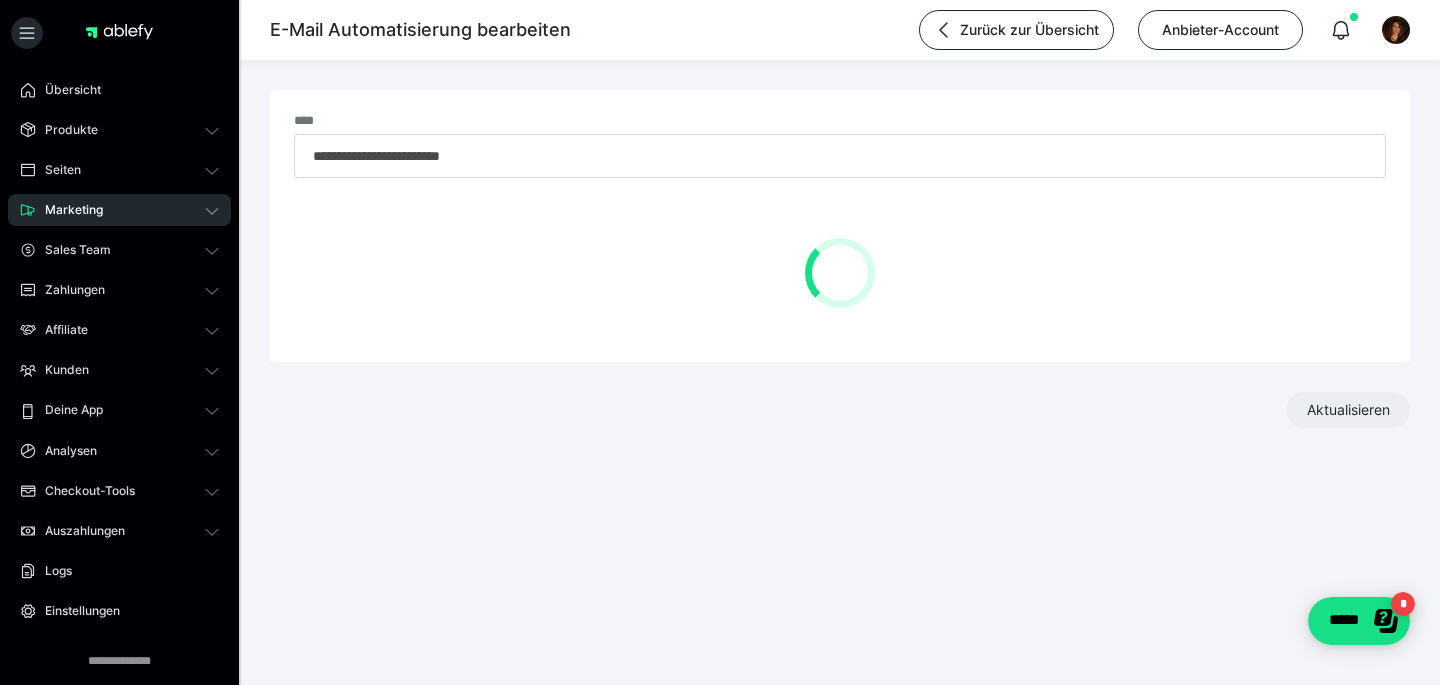 type on "********" 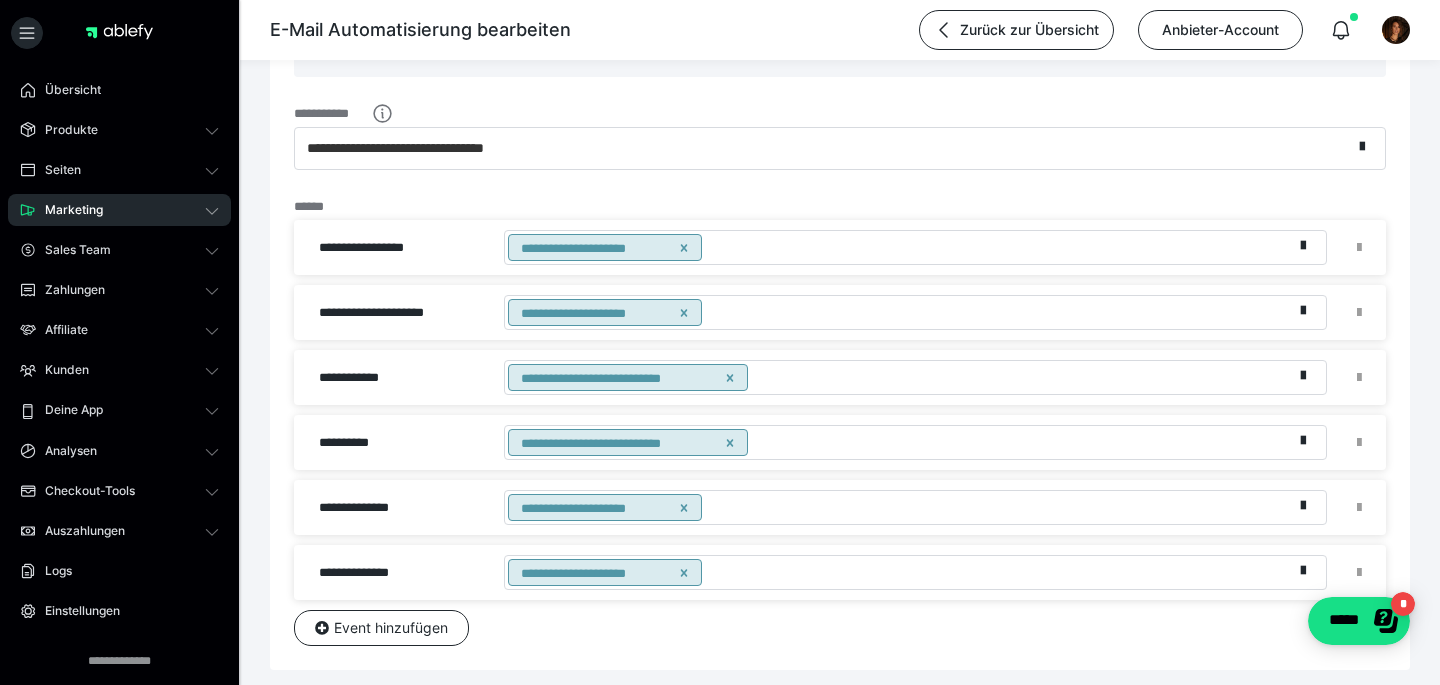scroll, scrollTop: 207, scrollLeft: 0, axis: vertical 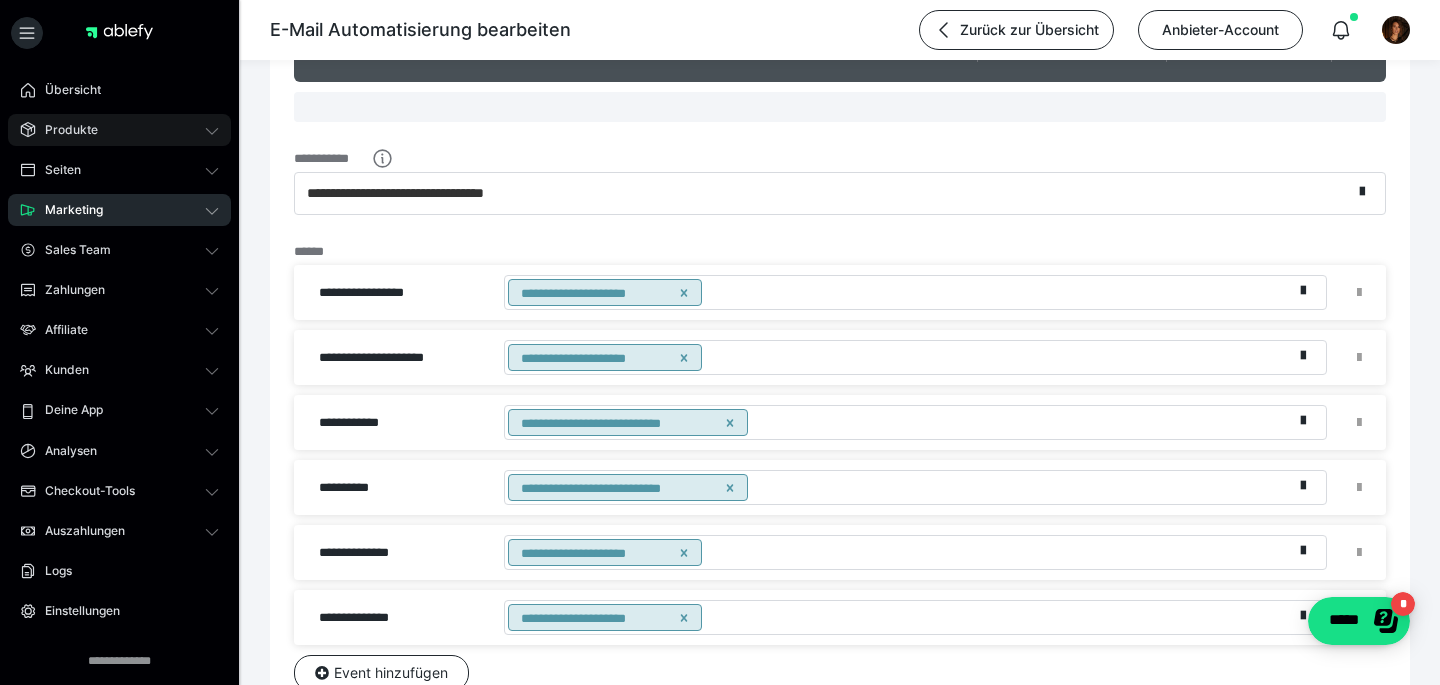 click on "Produkte" at bounding box center [64, 130] 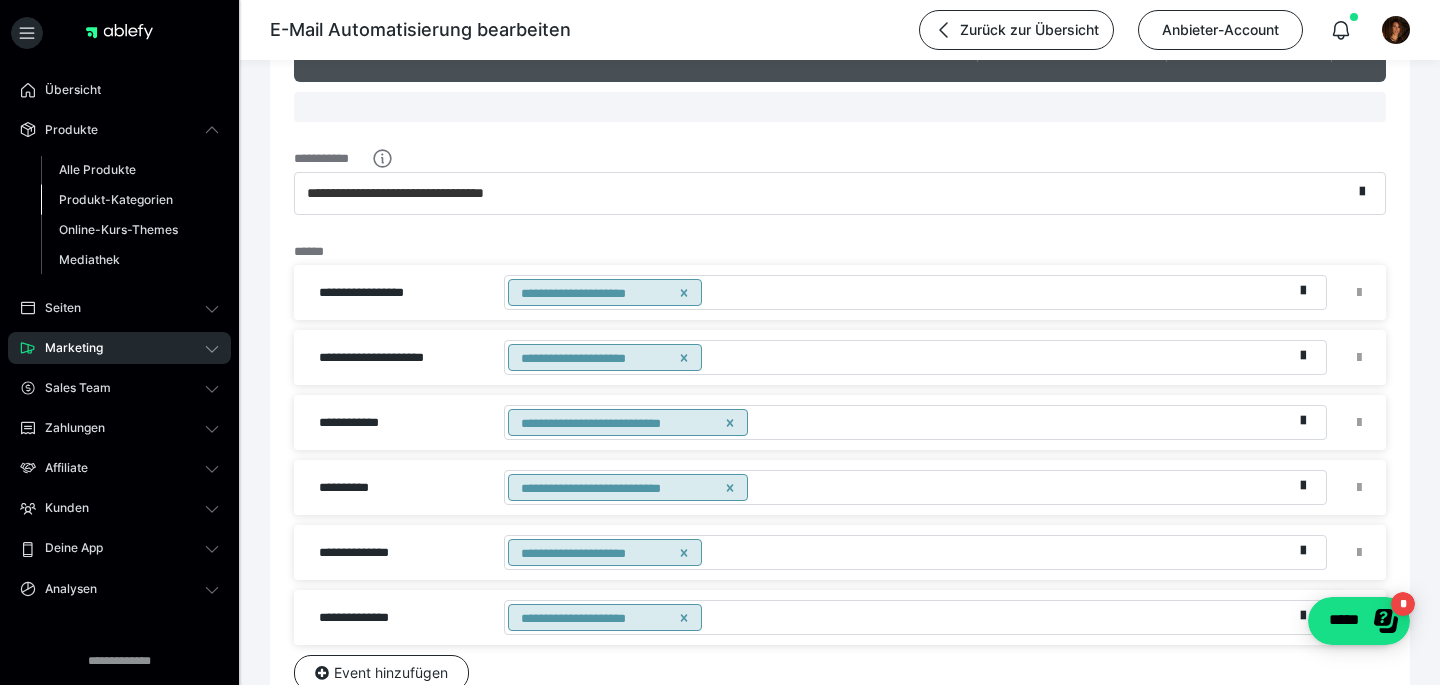 click on "Alle Produkte" at bounding box center [97, 169] 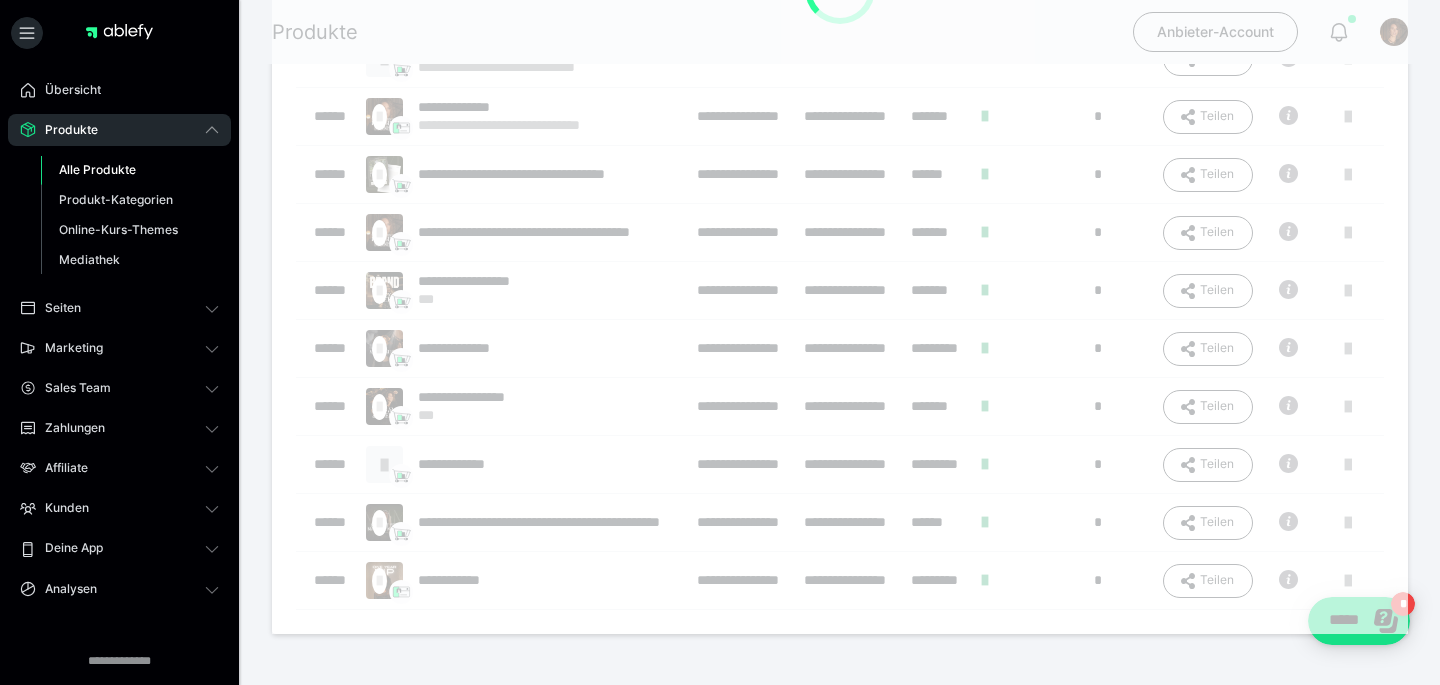 scroll, scrollTop: 0, scrollLeft: 0, axis: both 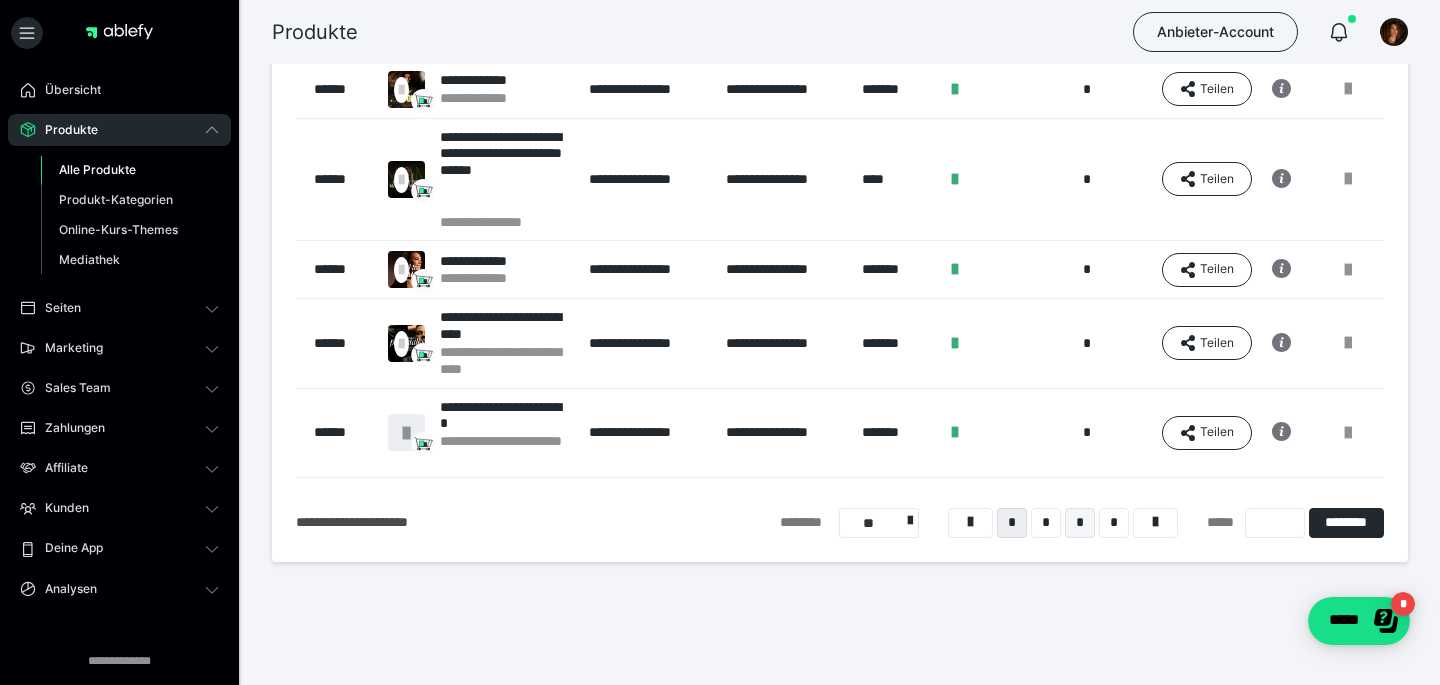 click on "*" at bounding box center [1080, 523] 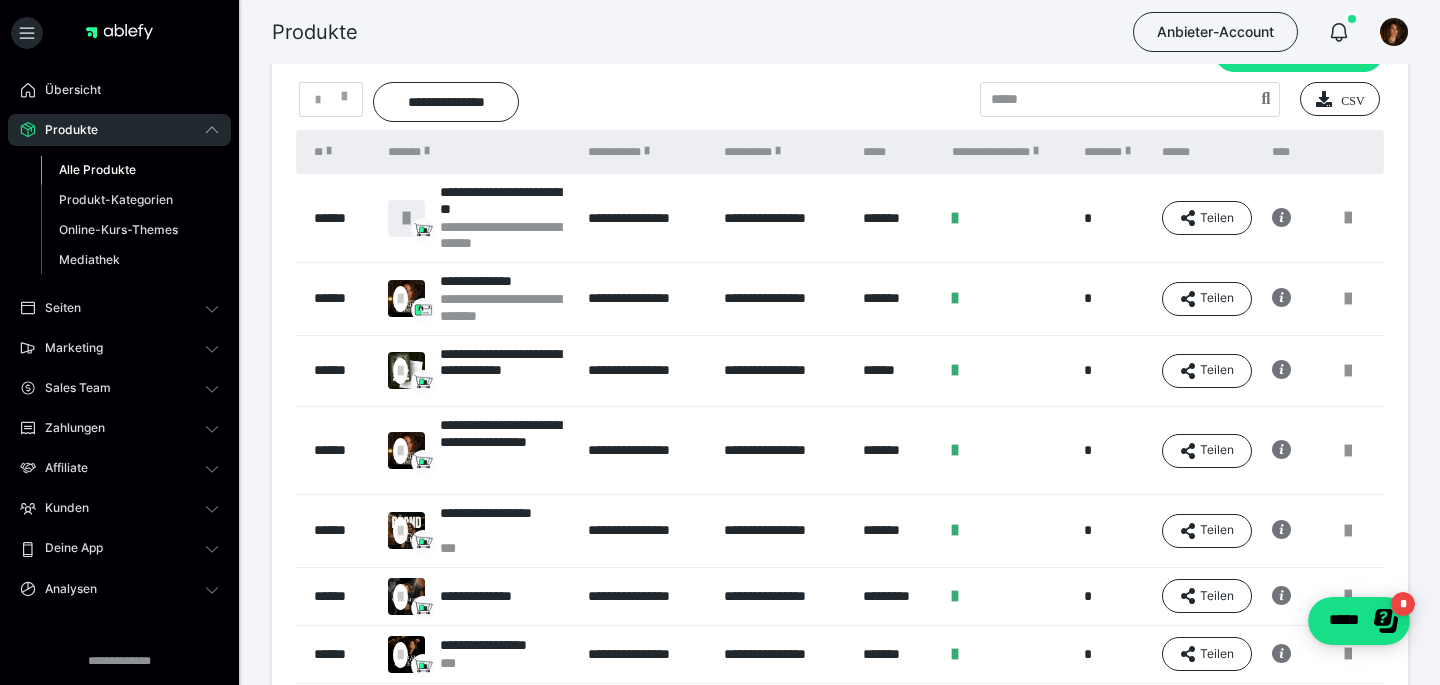 scroll, scrollTop: 69, scrollLeft: 0, axis: vertical 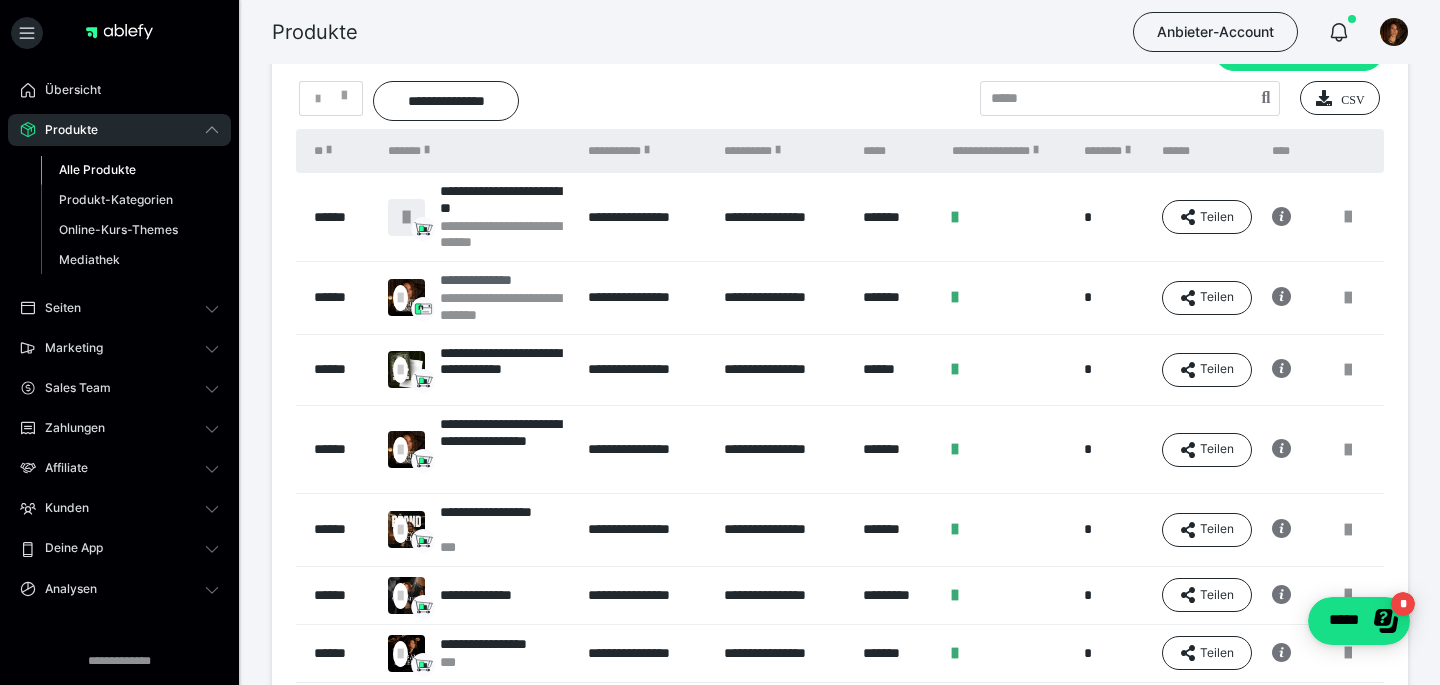 click on "**********" at bounding box center [504, 280] 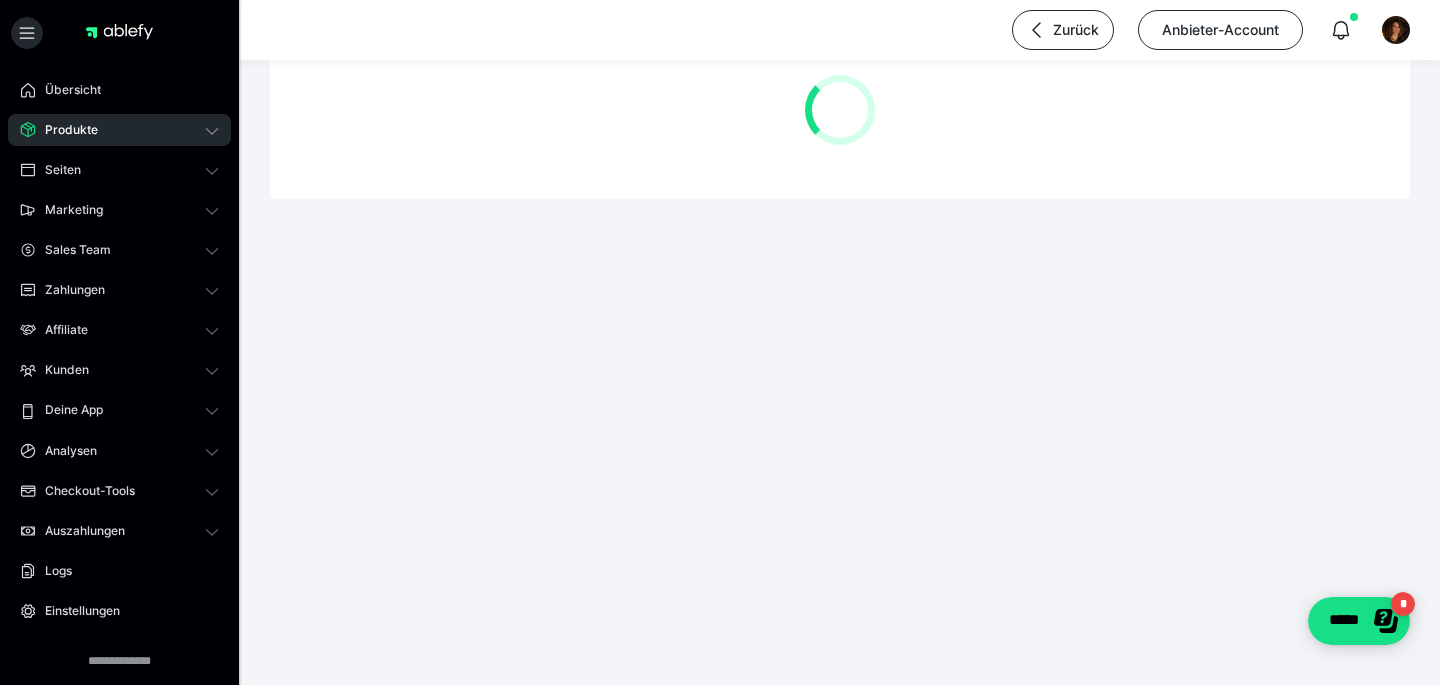 scroll, scrollTop: 0, scrollLeft: 0, axis: both 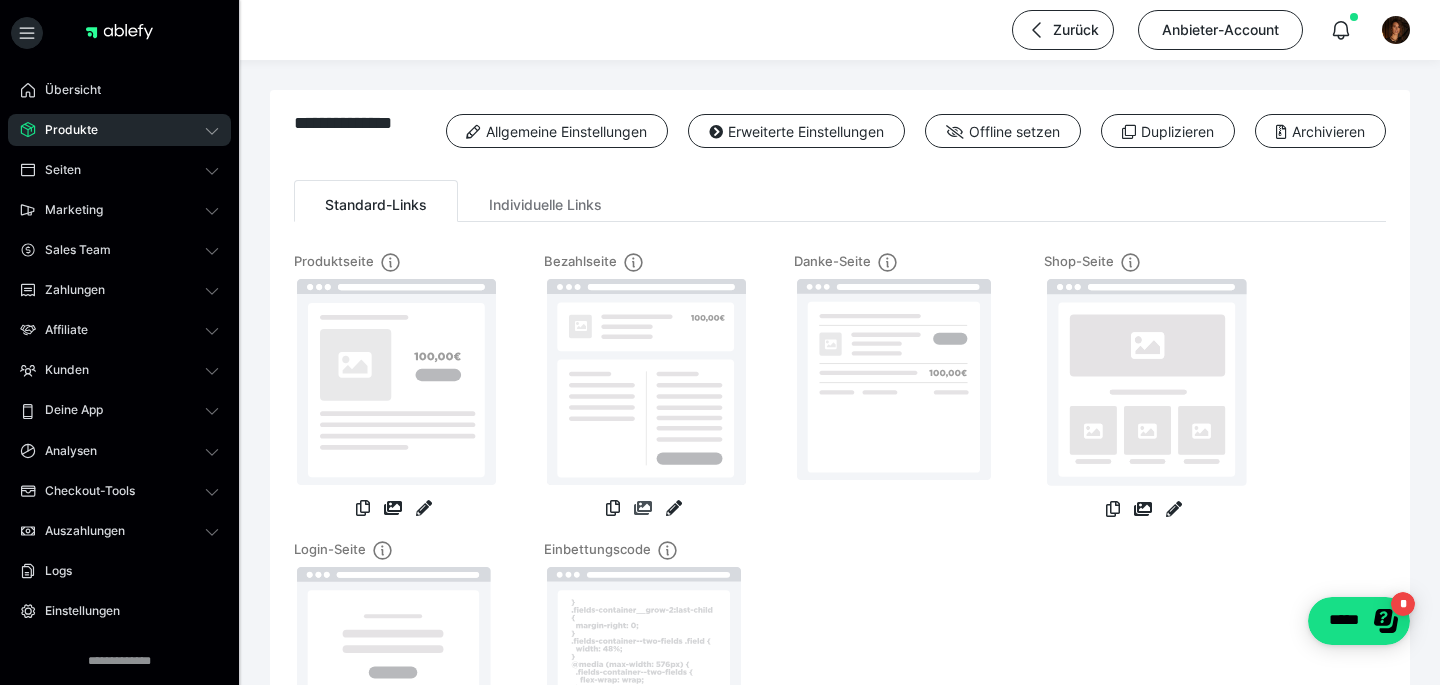 click at bounding box center (643, 508) 